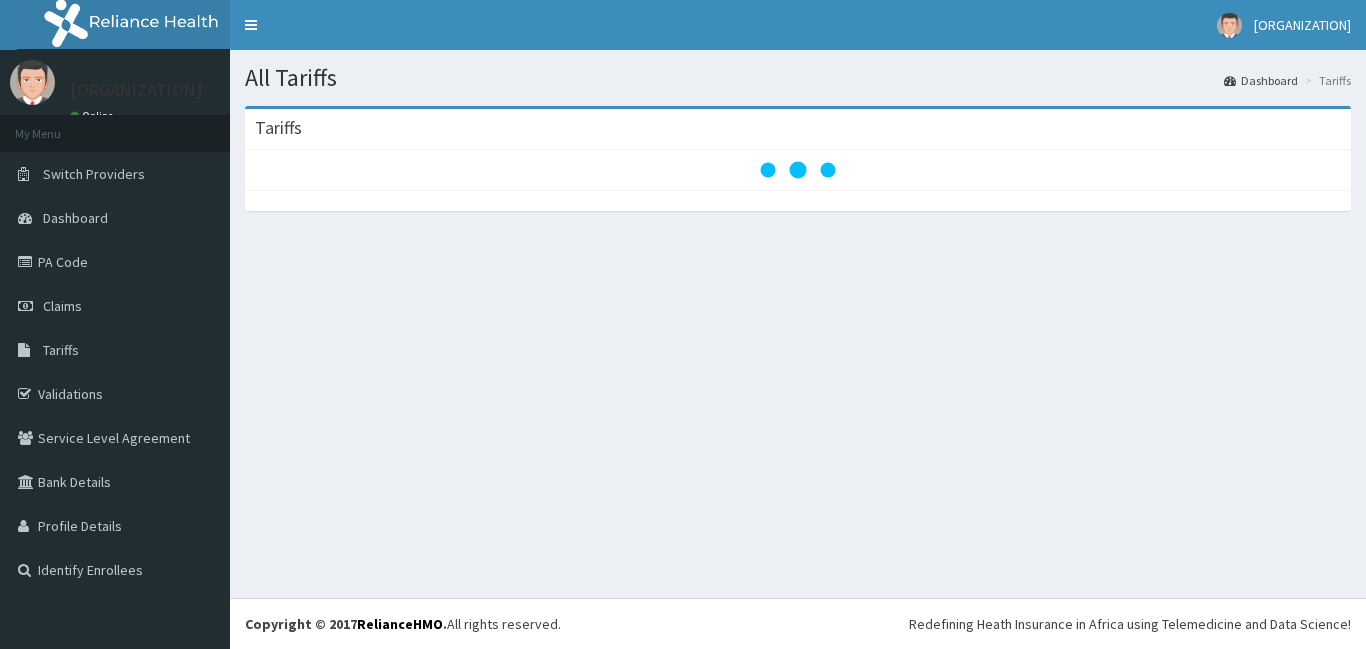 scroll, scrollTop: 0, scrollLeft: 0, axis: both 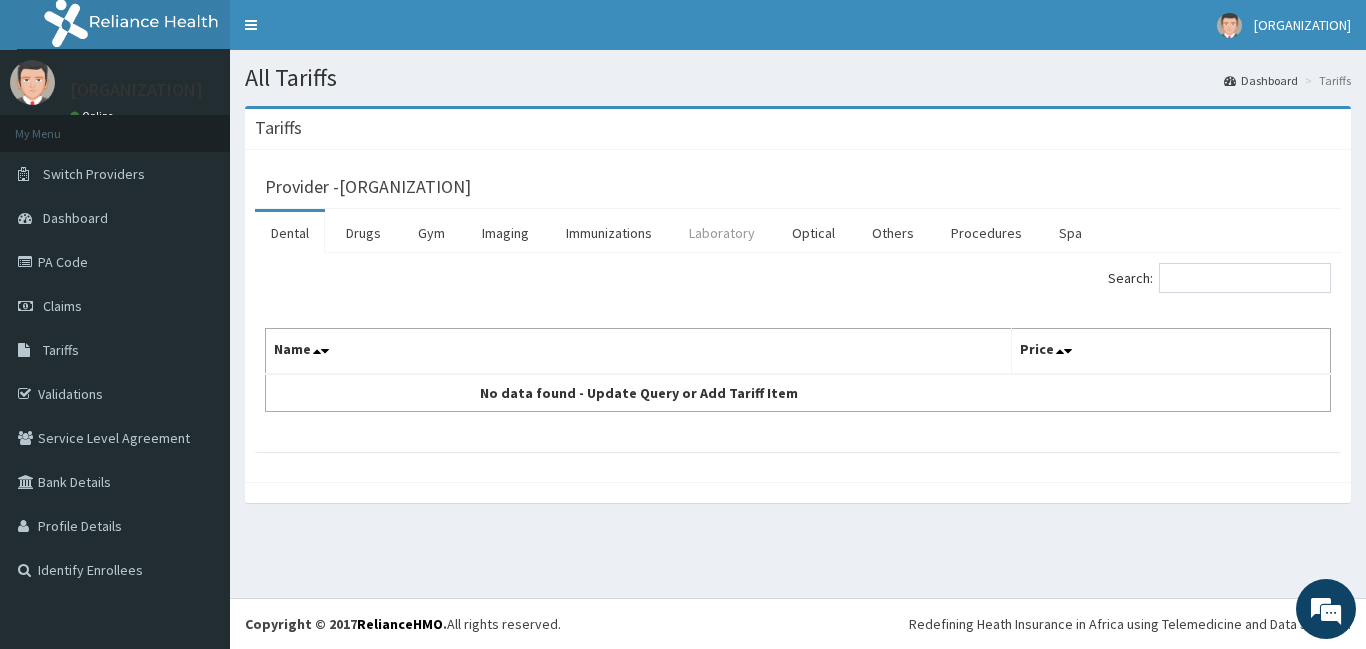 click on "Laboratory" at bounding box center [722, 233] 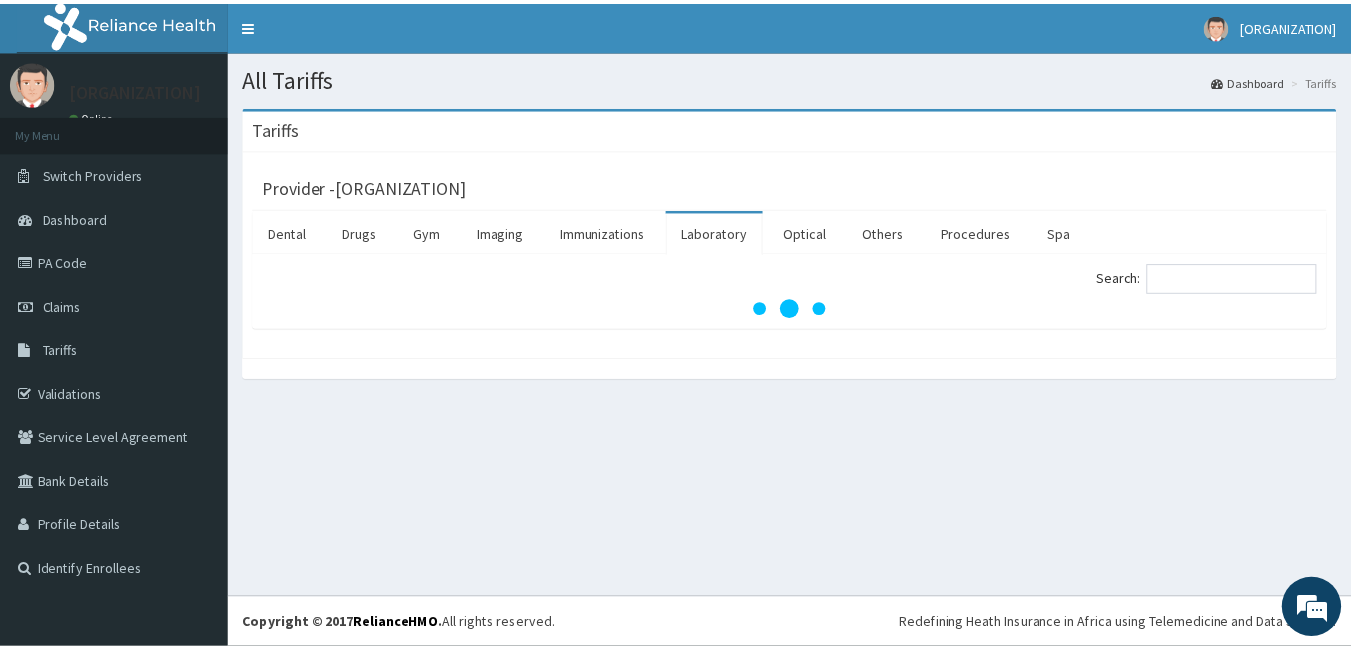 scroll, scrollTop: 0, scrollLeft: 0, axis: both 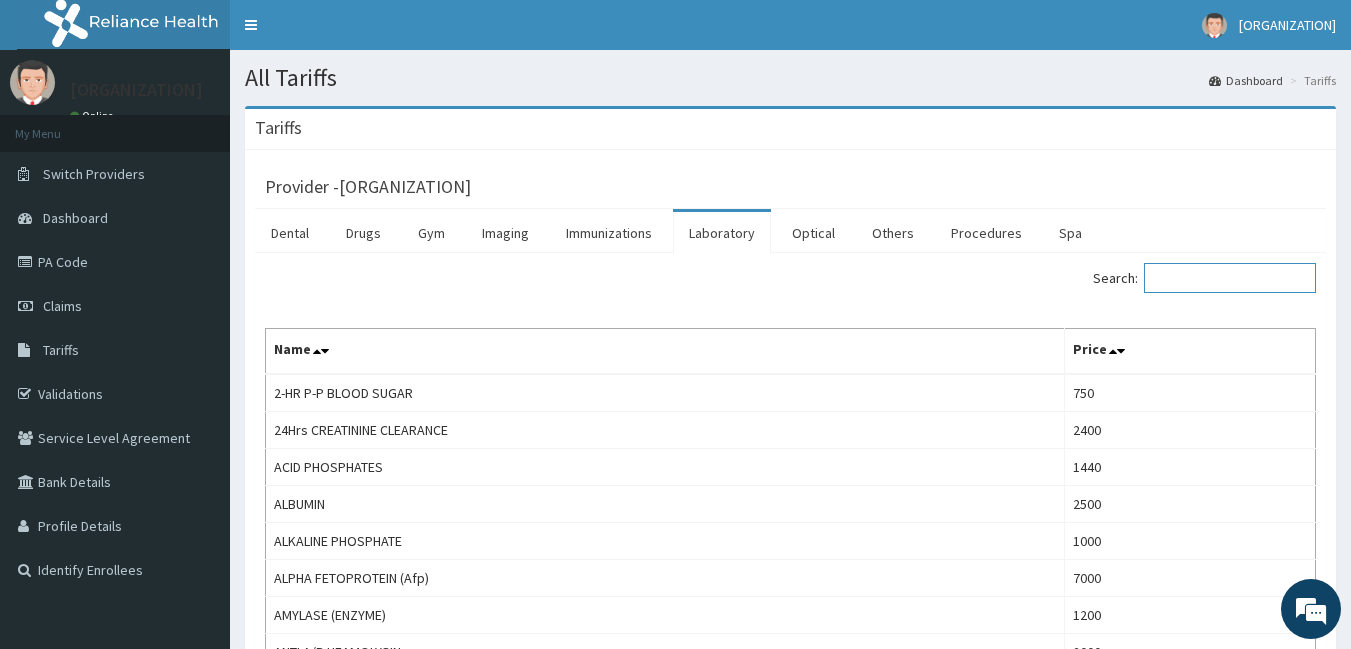 click on "Search:" at bounding box center (1230, 278) 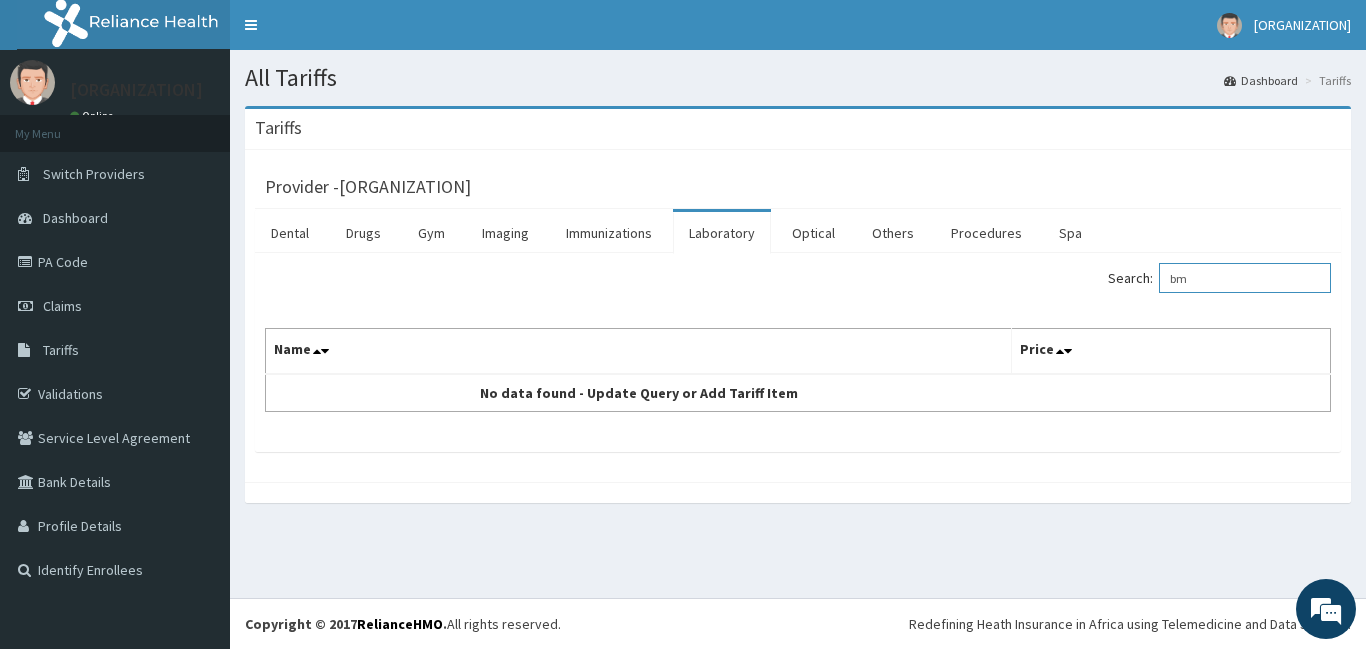 type on "b" 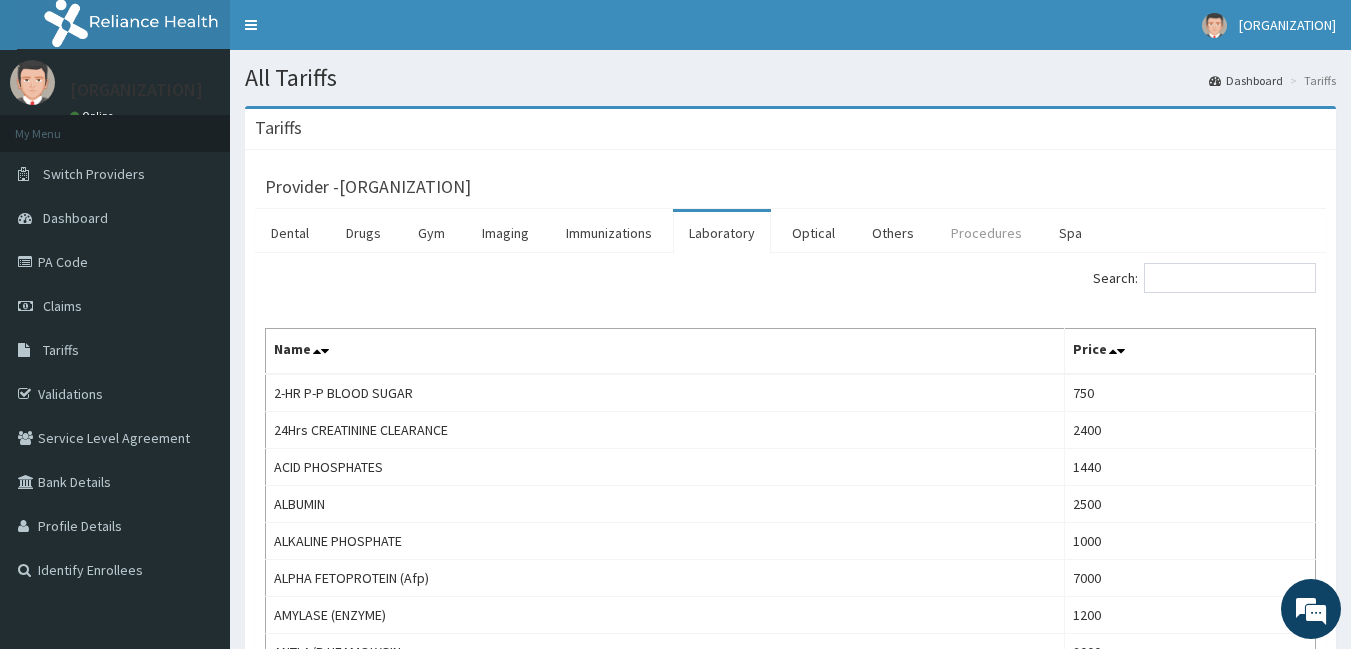 click on "Procedures" at bounding box center [986, 233] 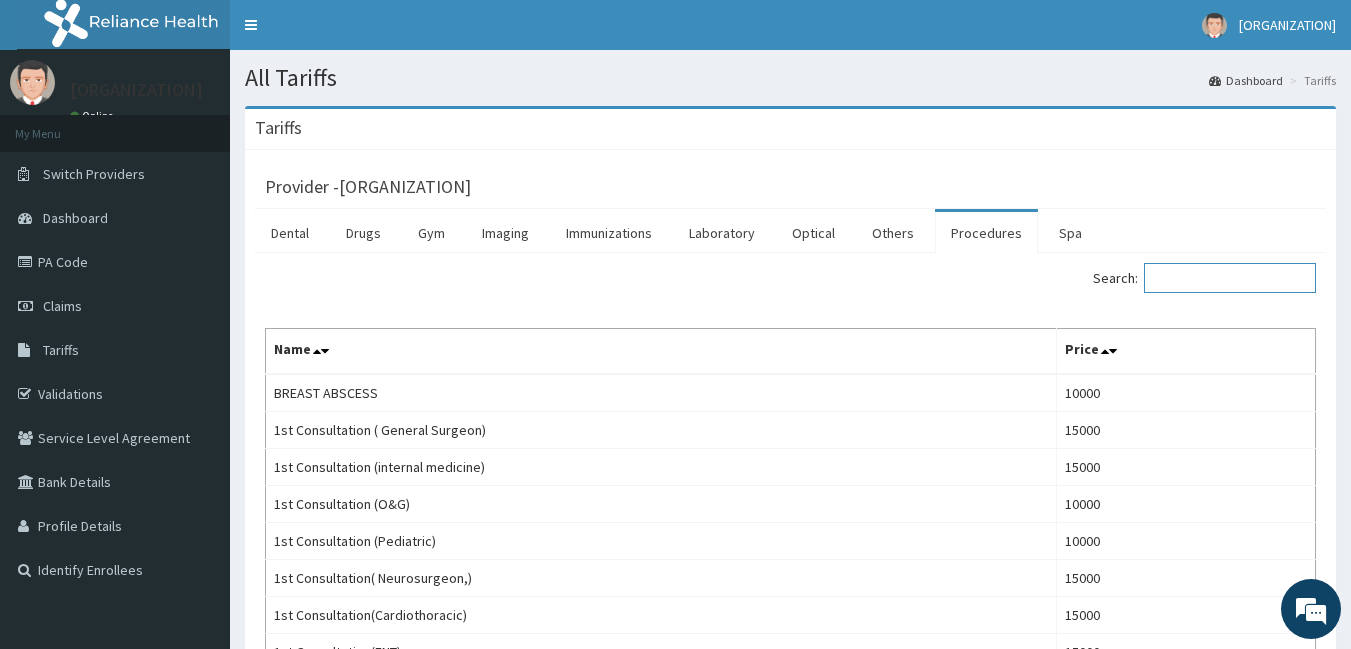click on "Search:" at bounding box center [1230, 278] 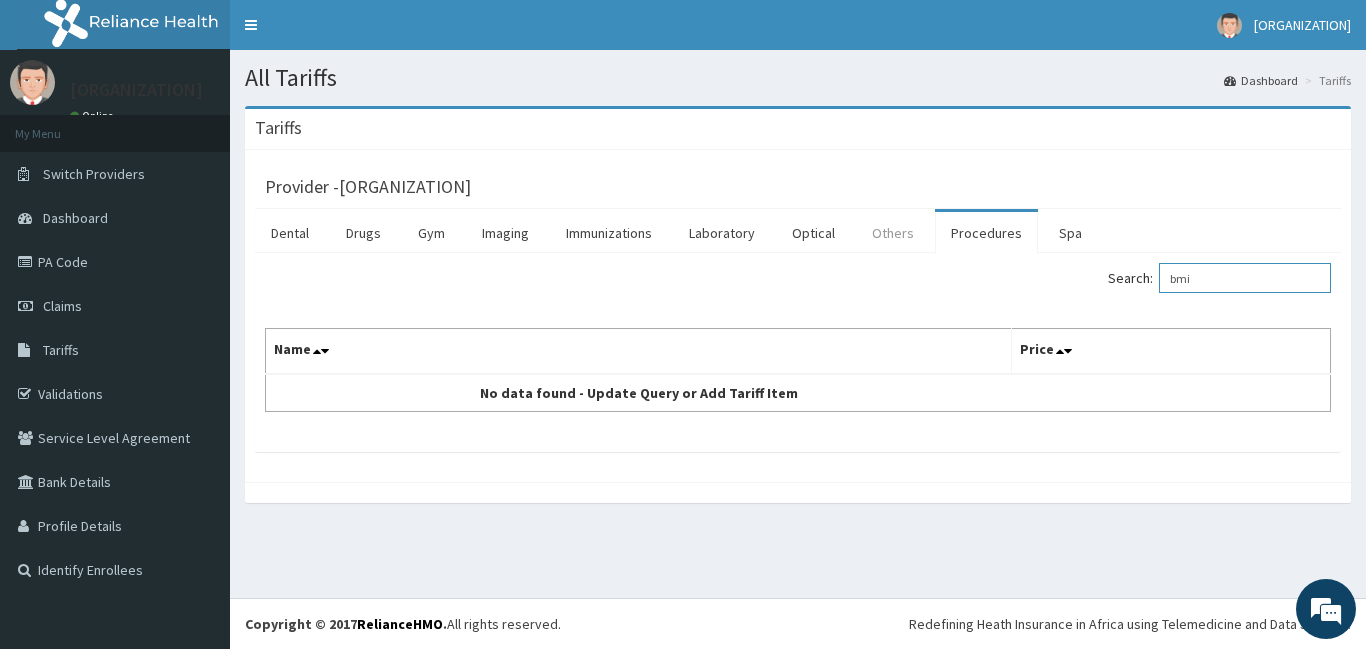 type on "bmi" 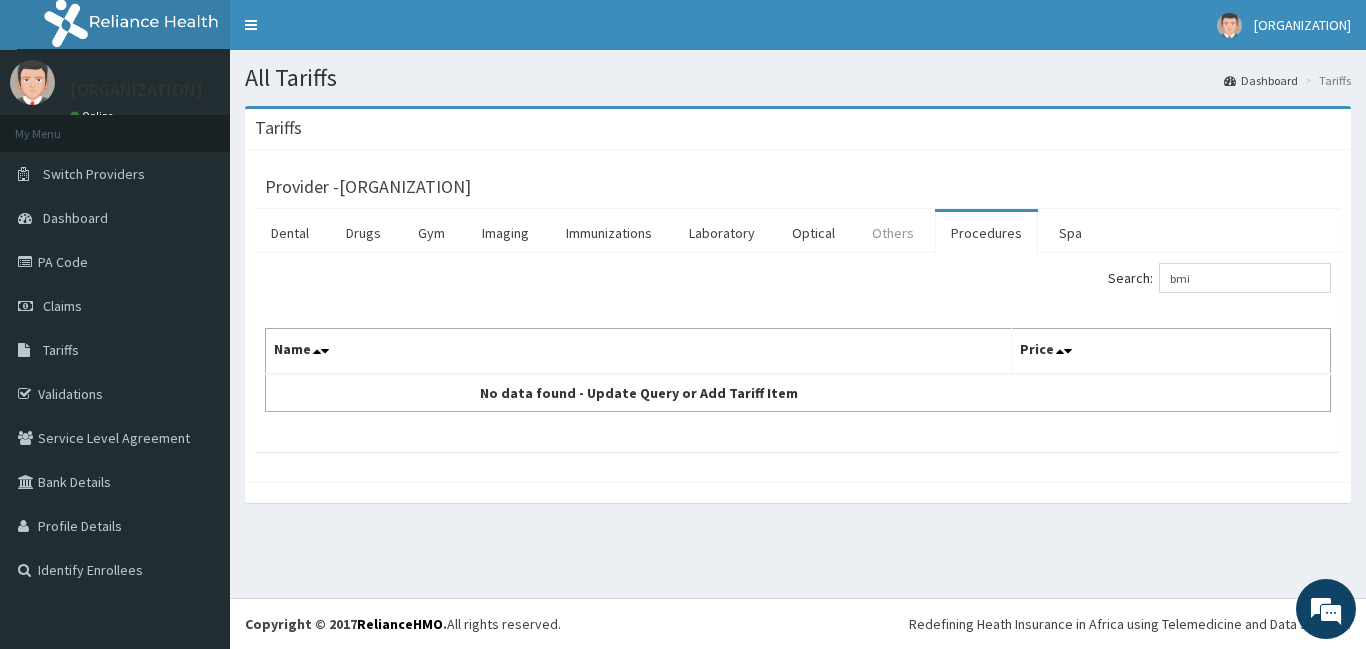 click on "Others" at bounding box center (893, 233) 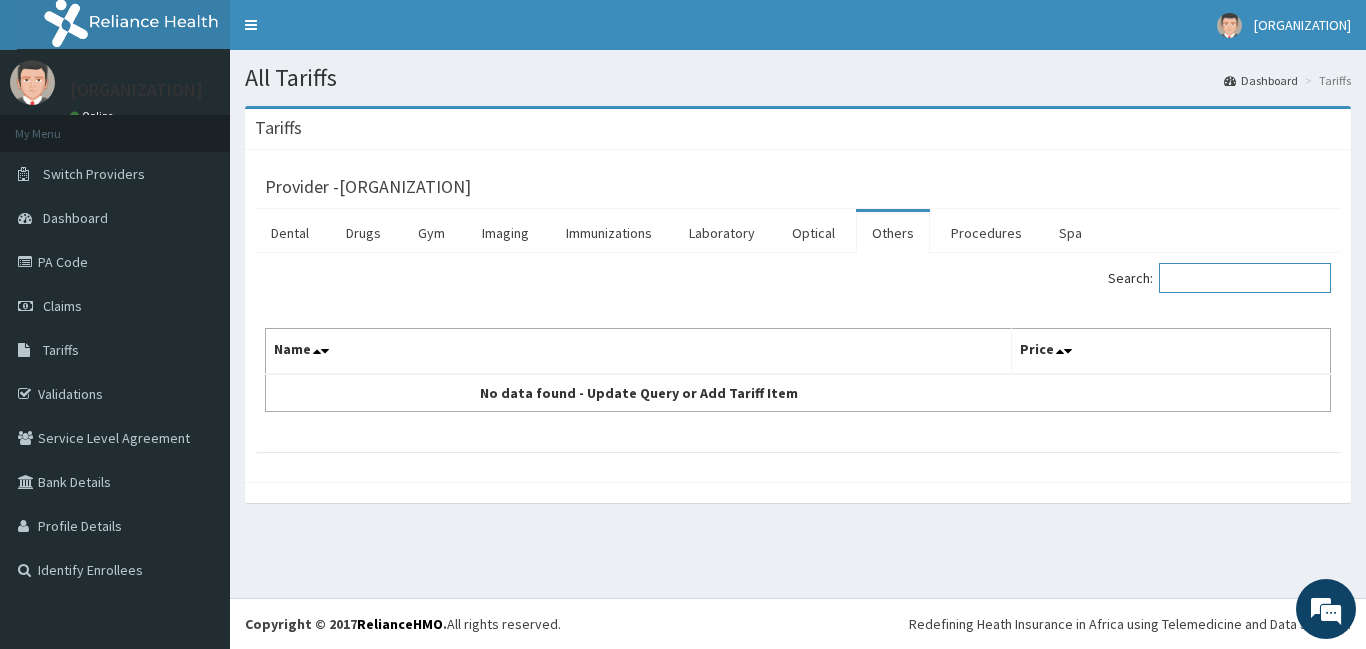 click on "Search:" at bounding box center [1245, 278] 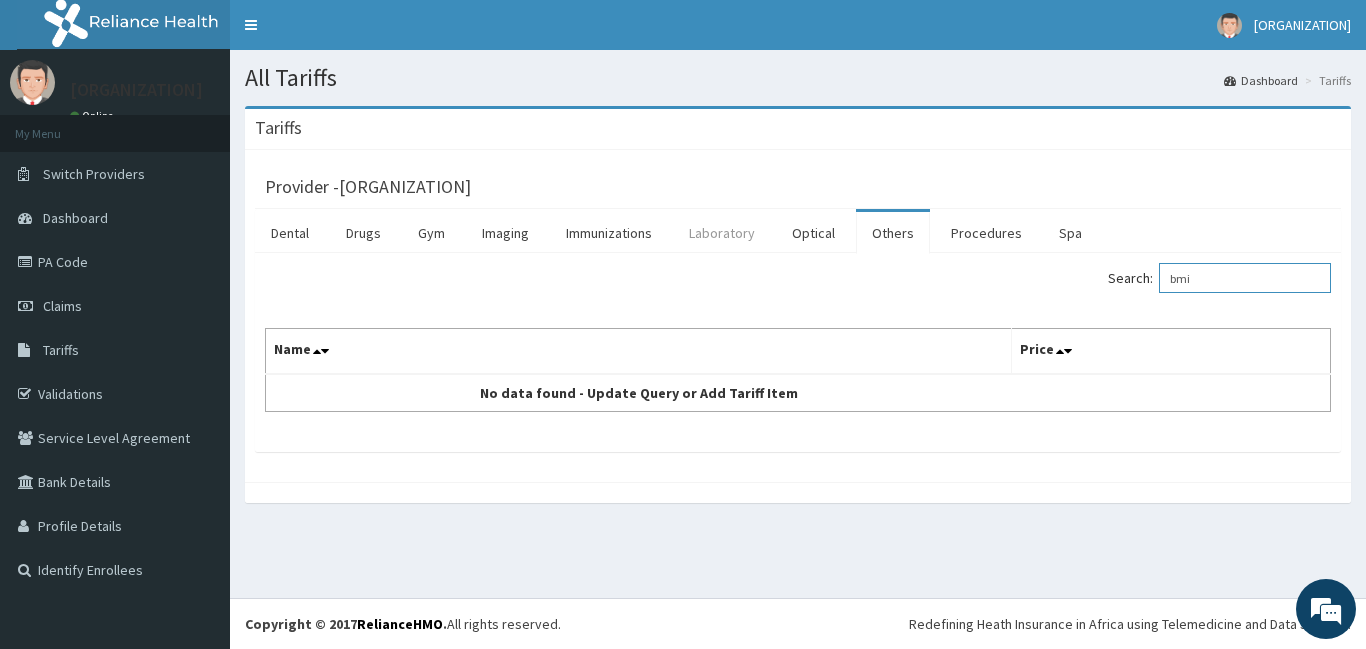 type on "bmi" 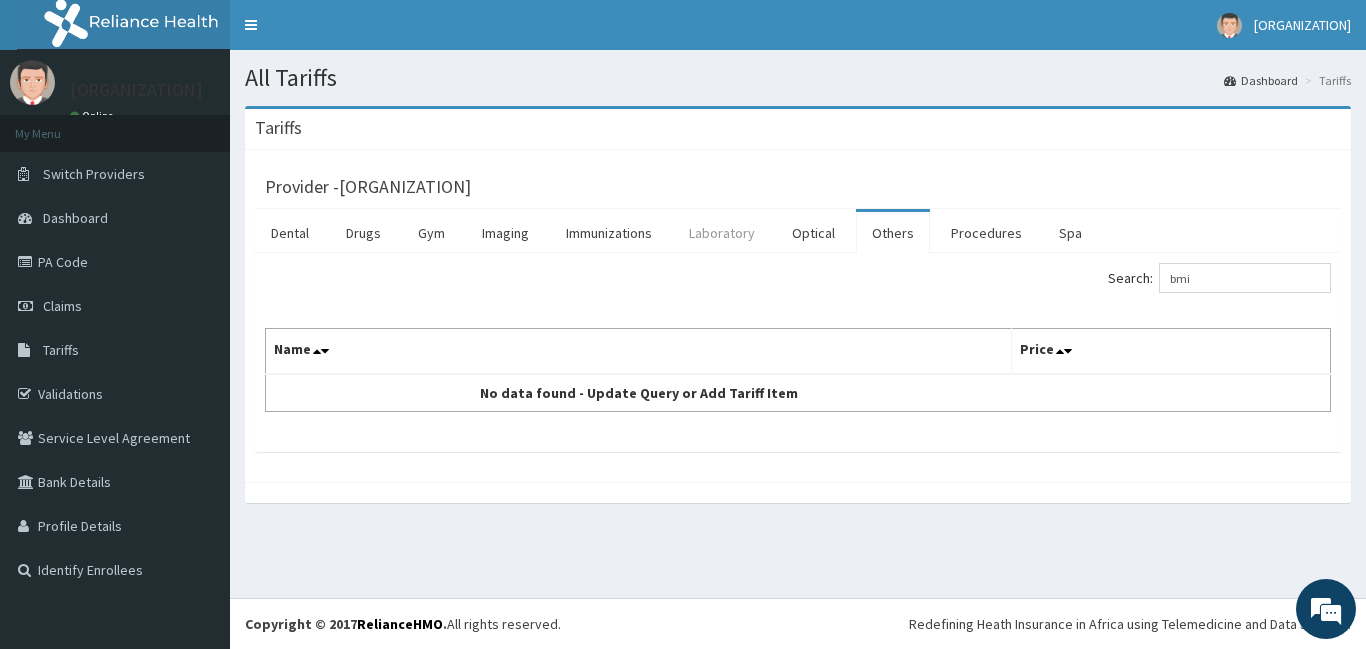 click on "Laboratory" at bounding box center [722, 233] 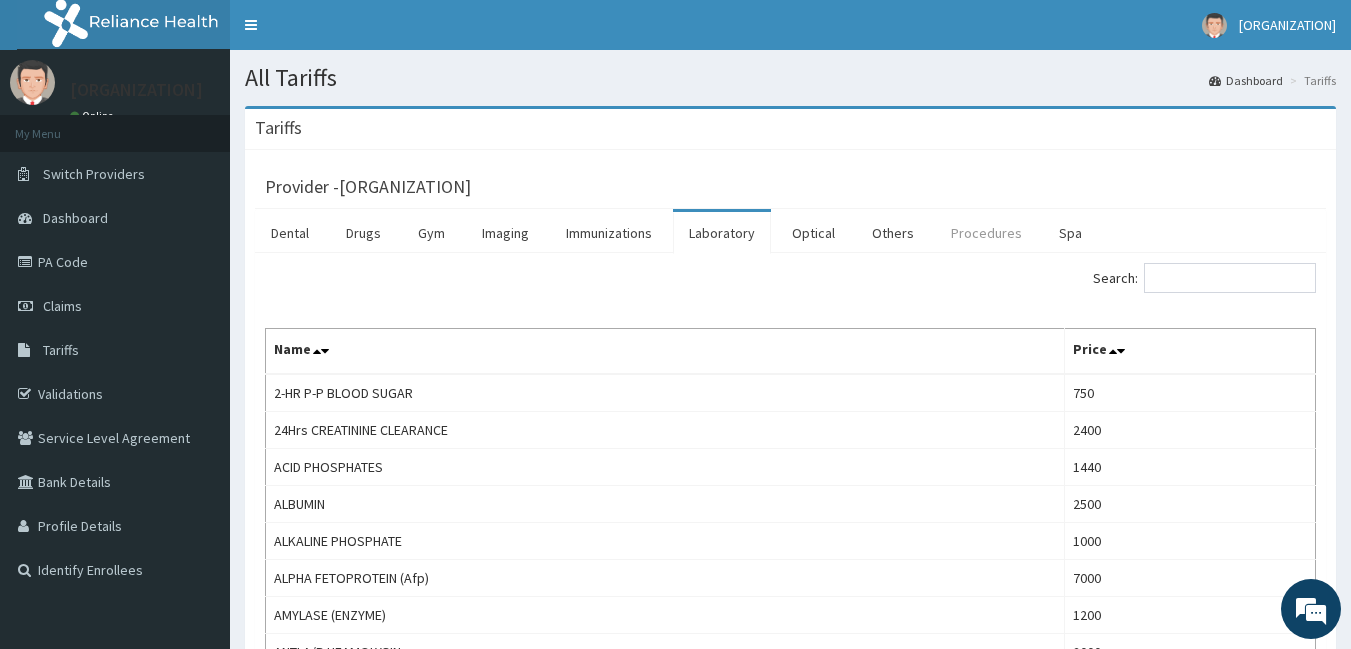 click on "Procedures" at bounding box center [986, 233] 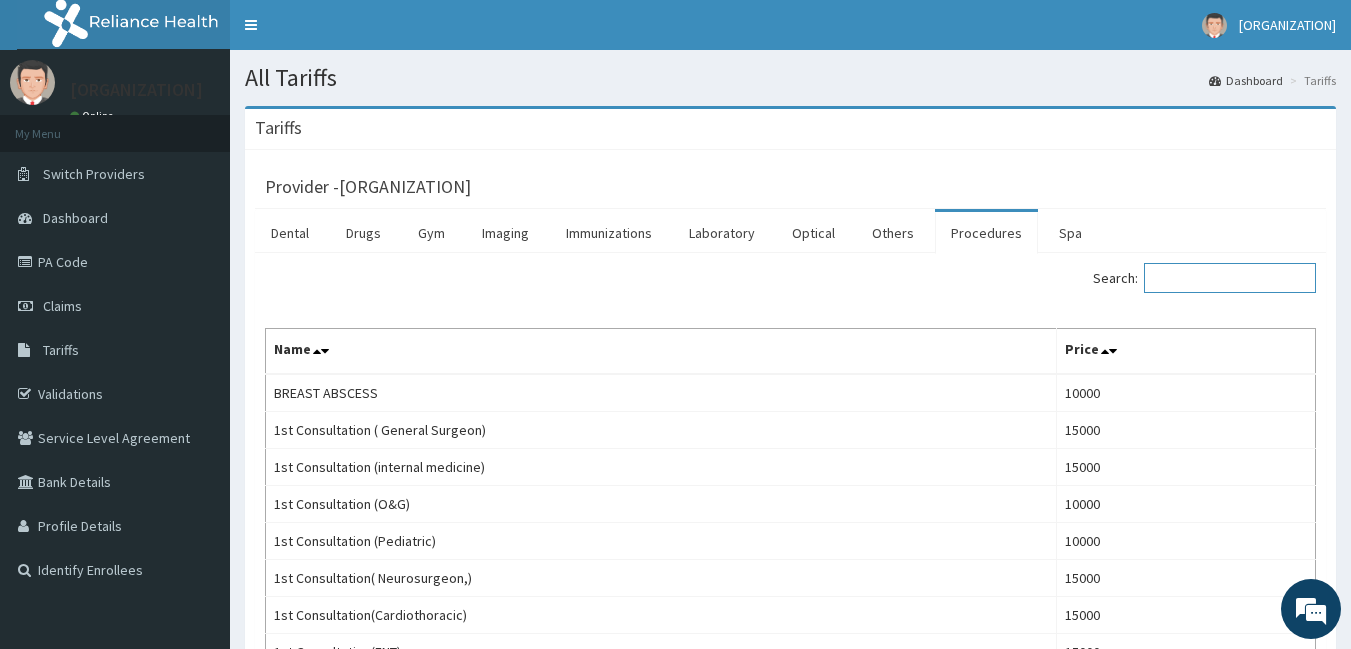 click on "Search:" at bounding box center [1230, 278] 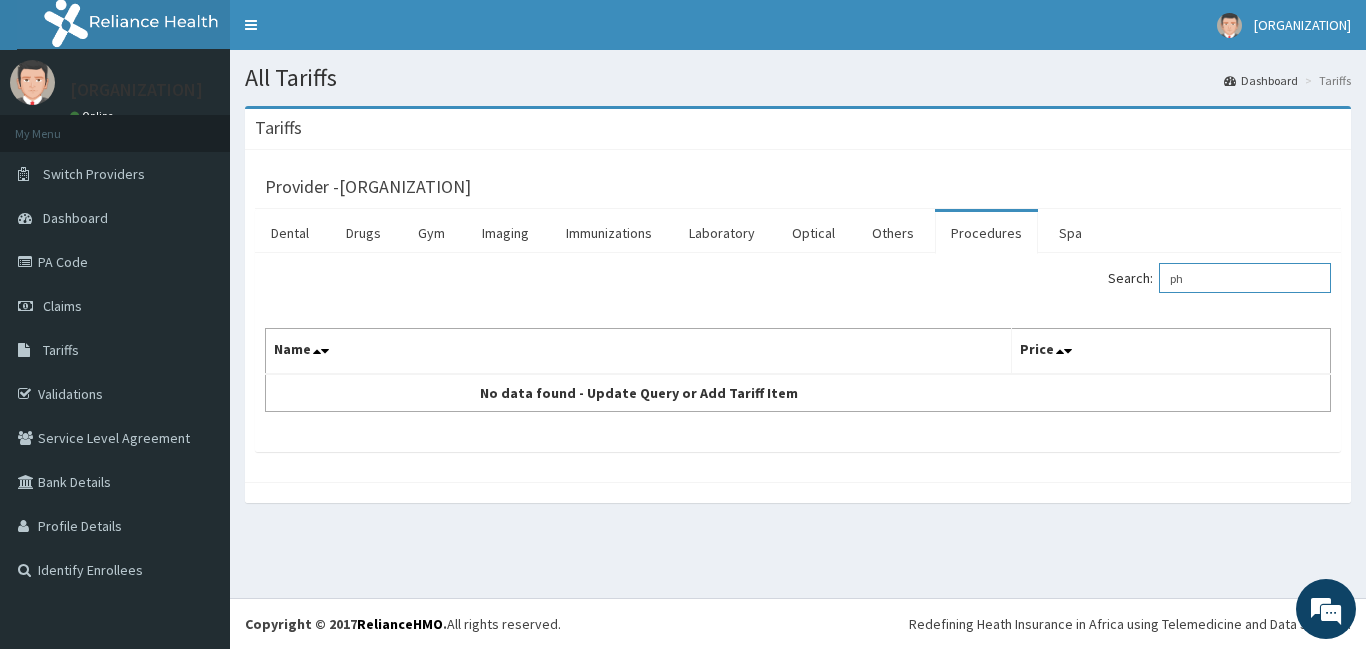type on "p" 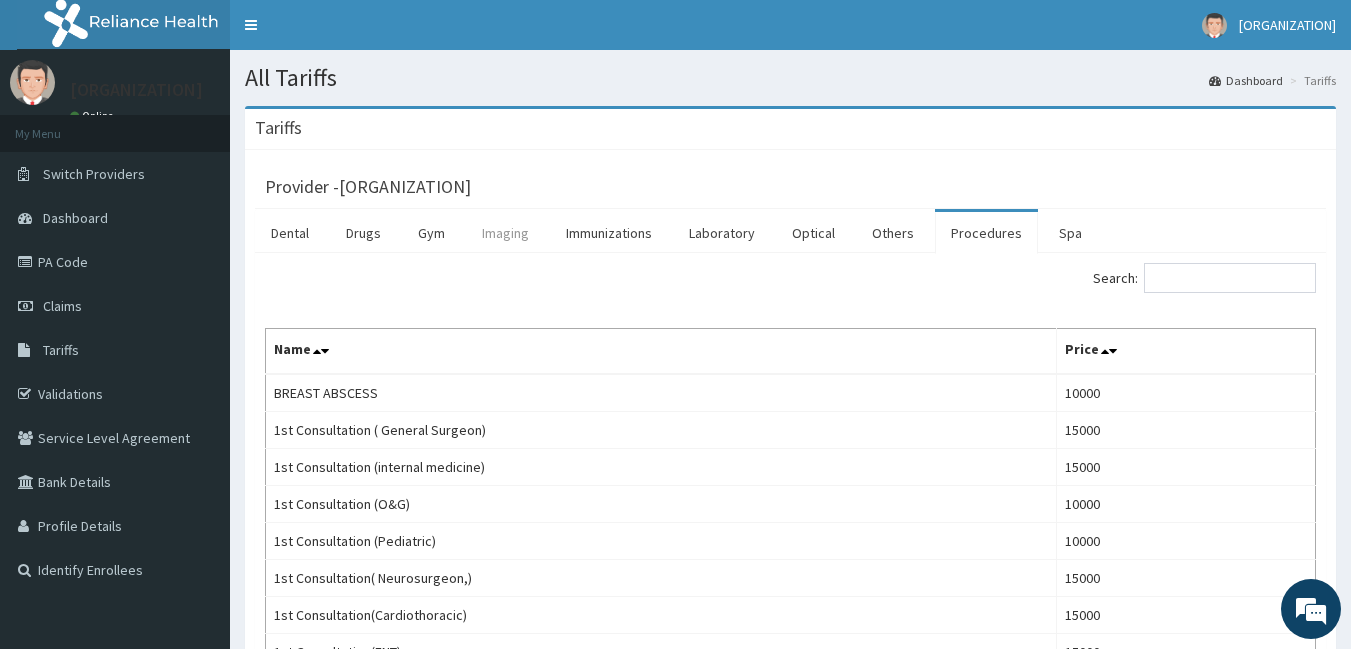 click on "Imaging" at bounding box center [505, 233] 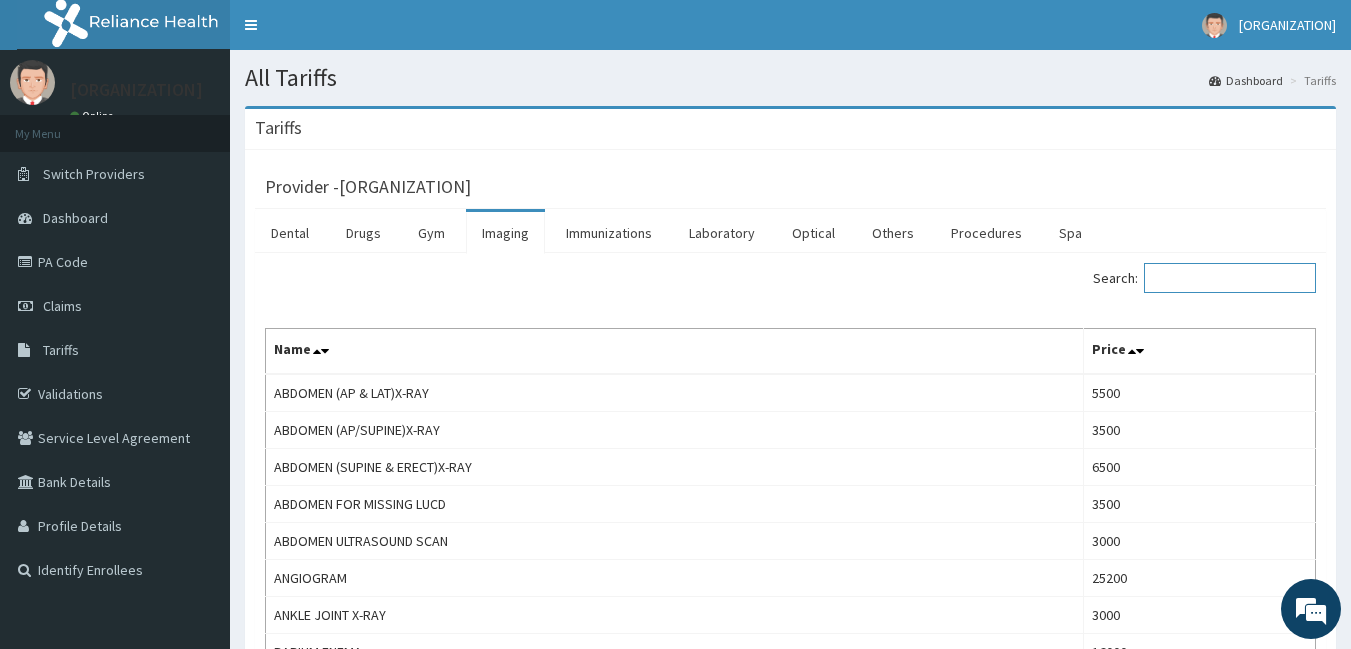 click on "Search:" at bounding box center [1230, 278] 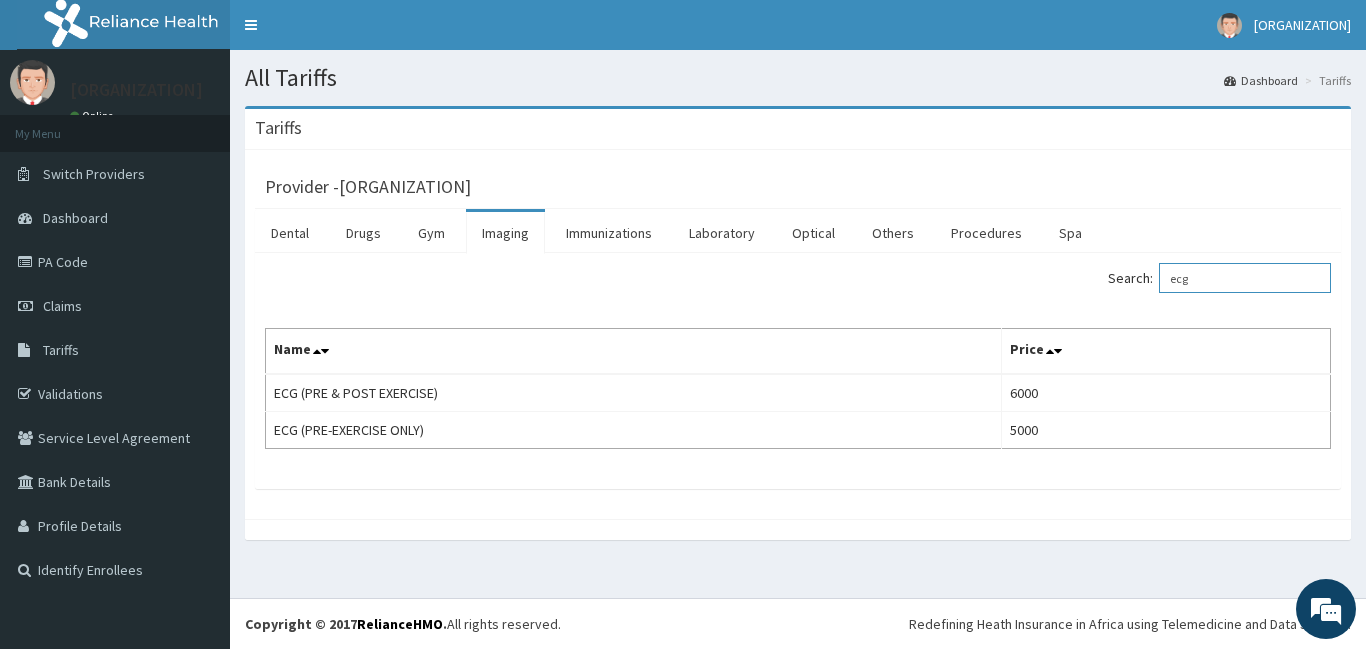 click on "ecg" at bounding box center (1245, 278) 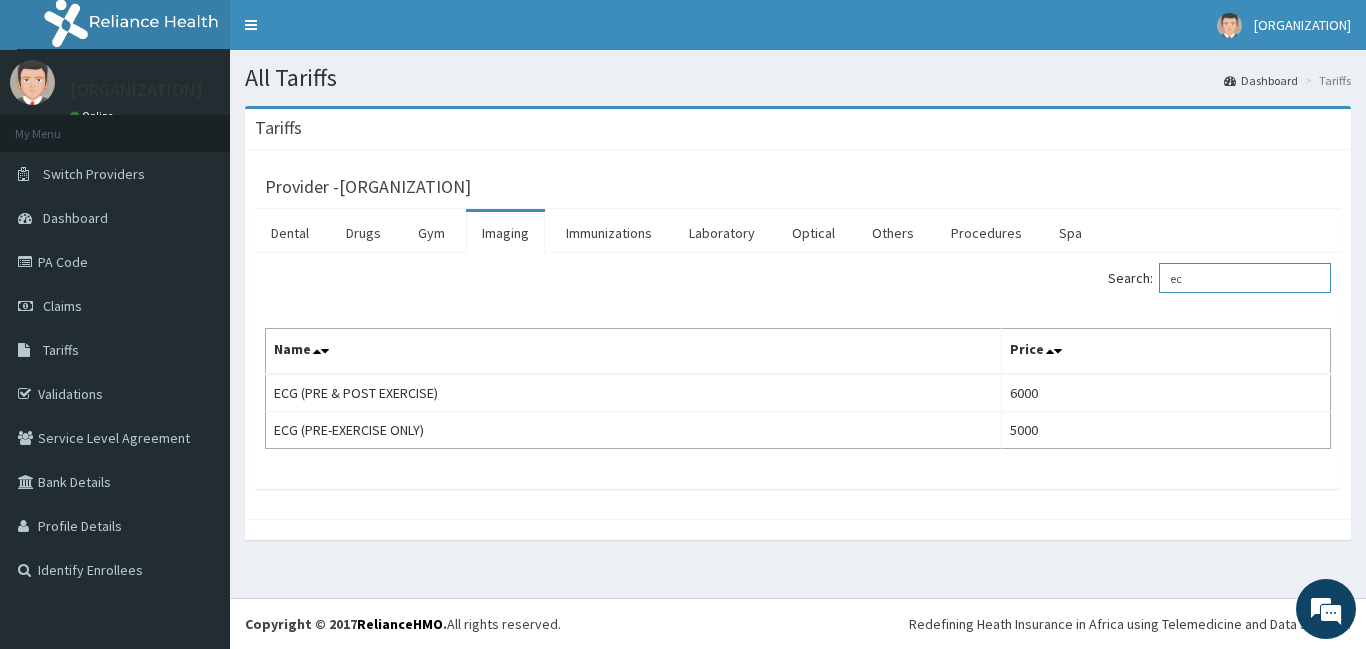 type on "e" 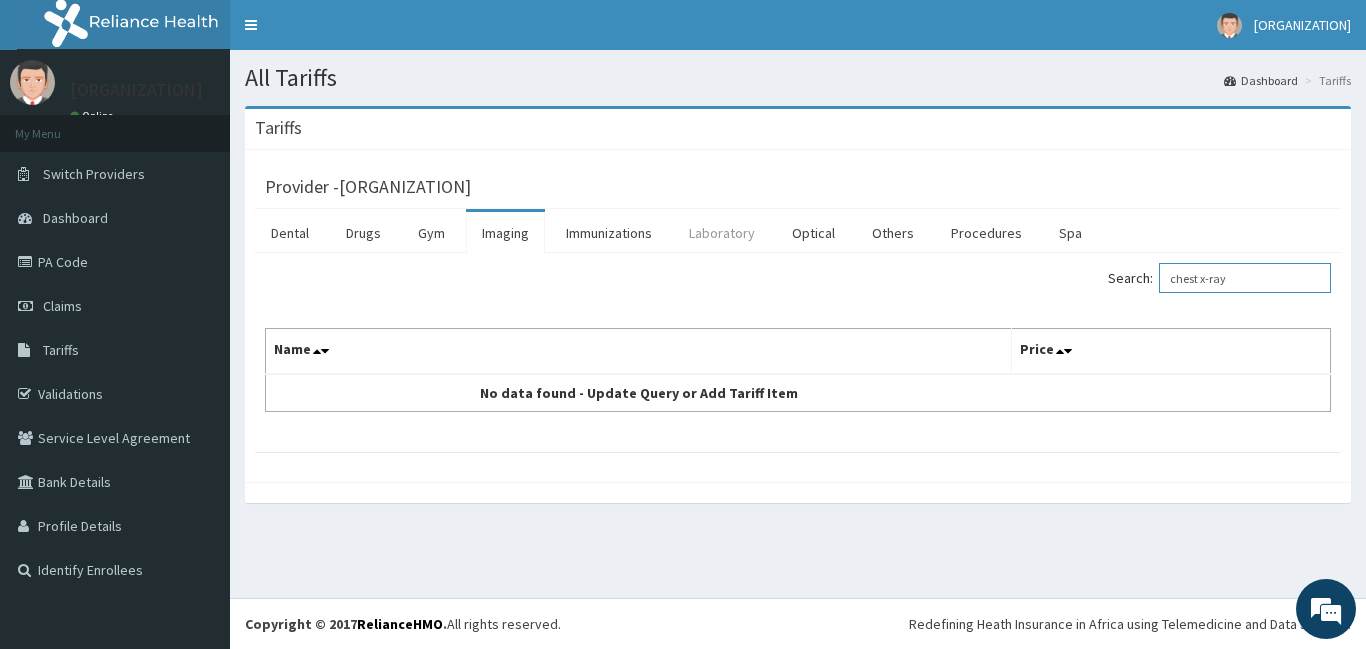 type on "chest x-ray" 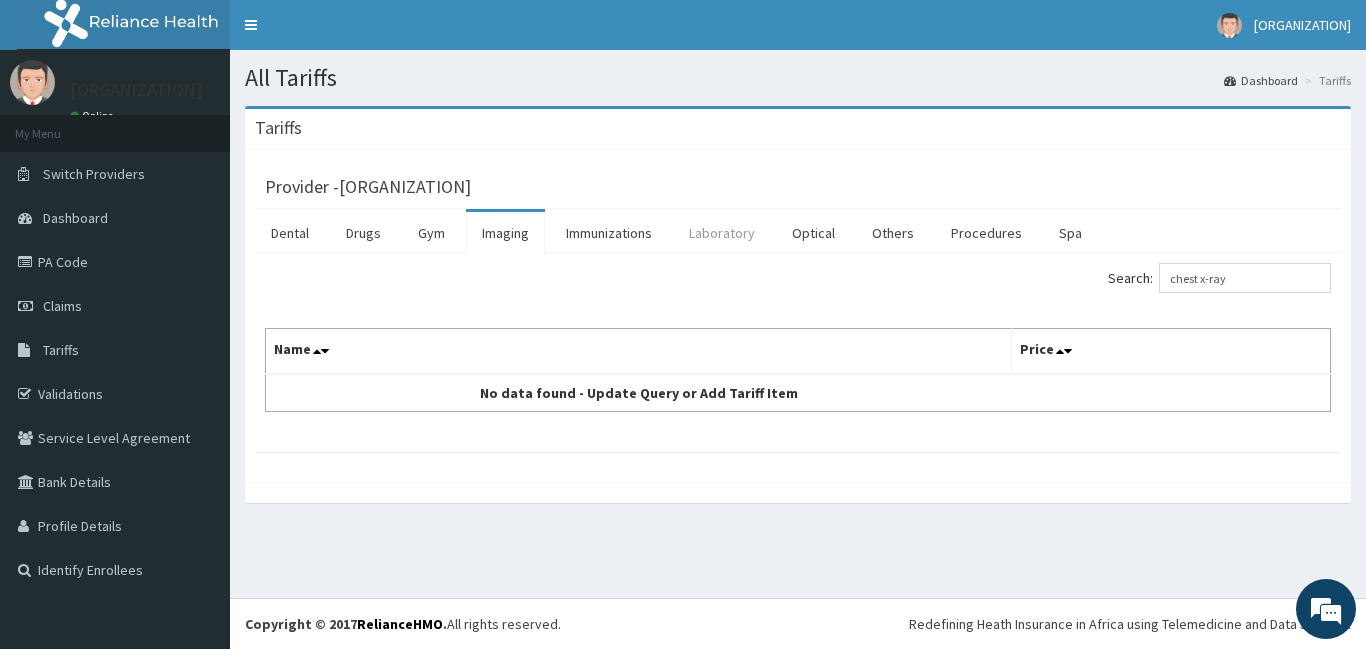click on "Laboratory" at bounding box center (722, 233) 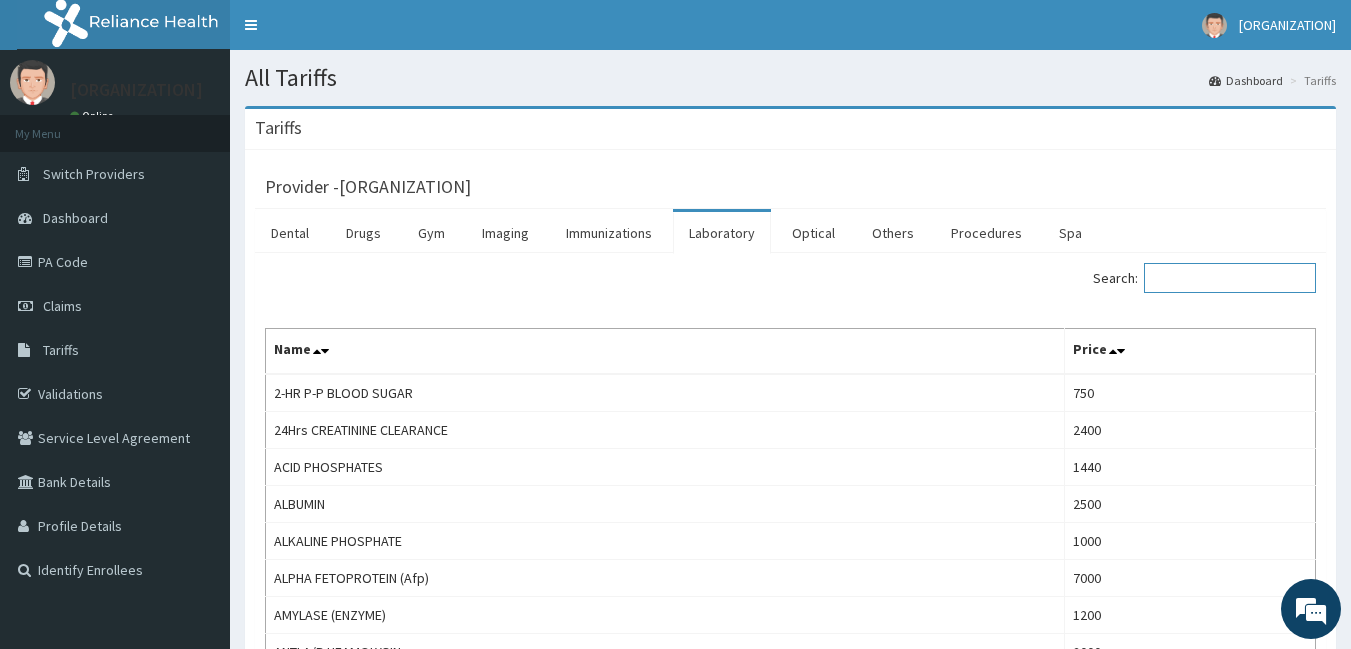 click on "Search:" at bounding box center [1230, 278] 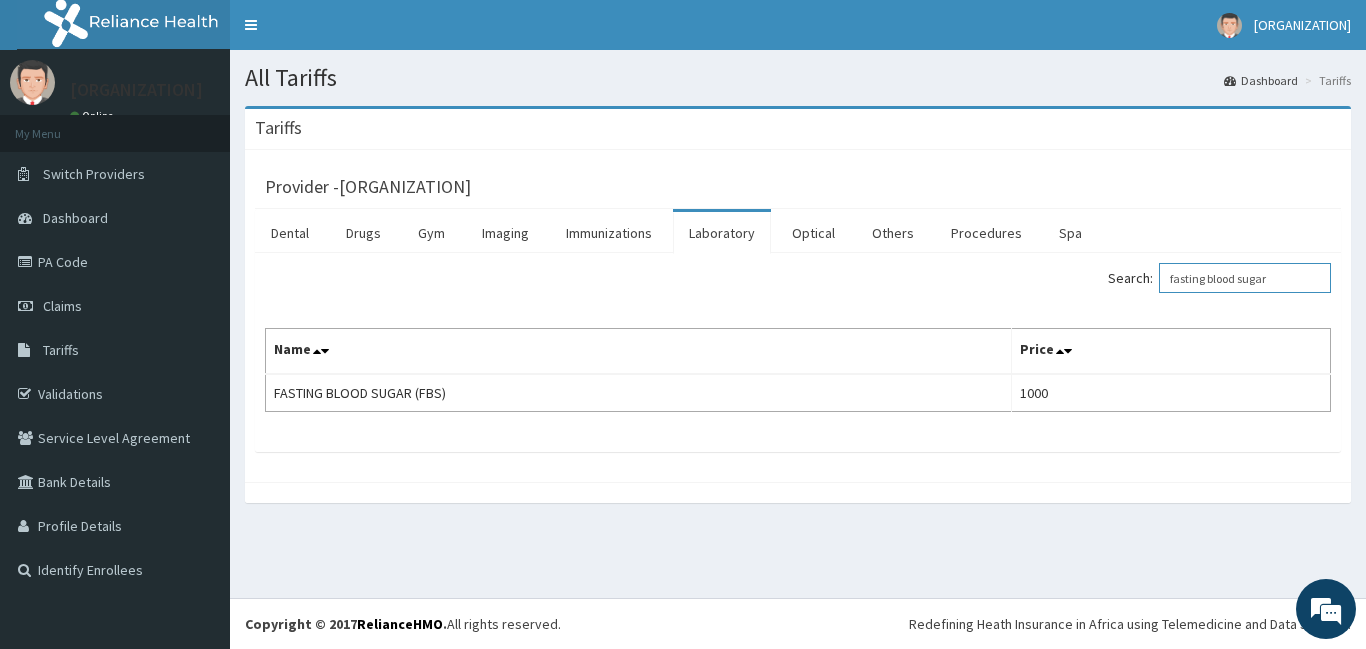 click on "fasting blood sugar" at bounding box center (1245, 278) 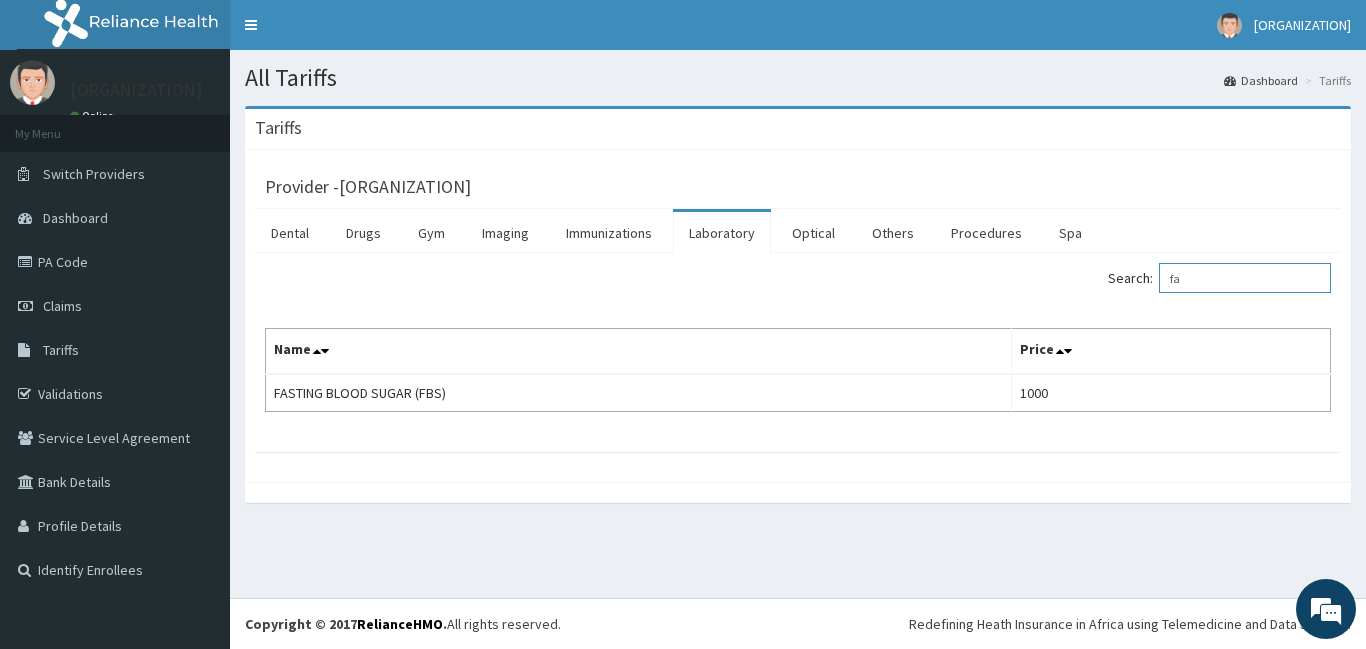 type on "f" 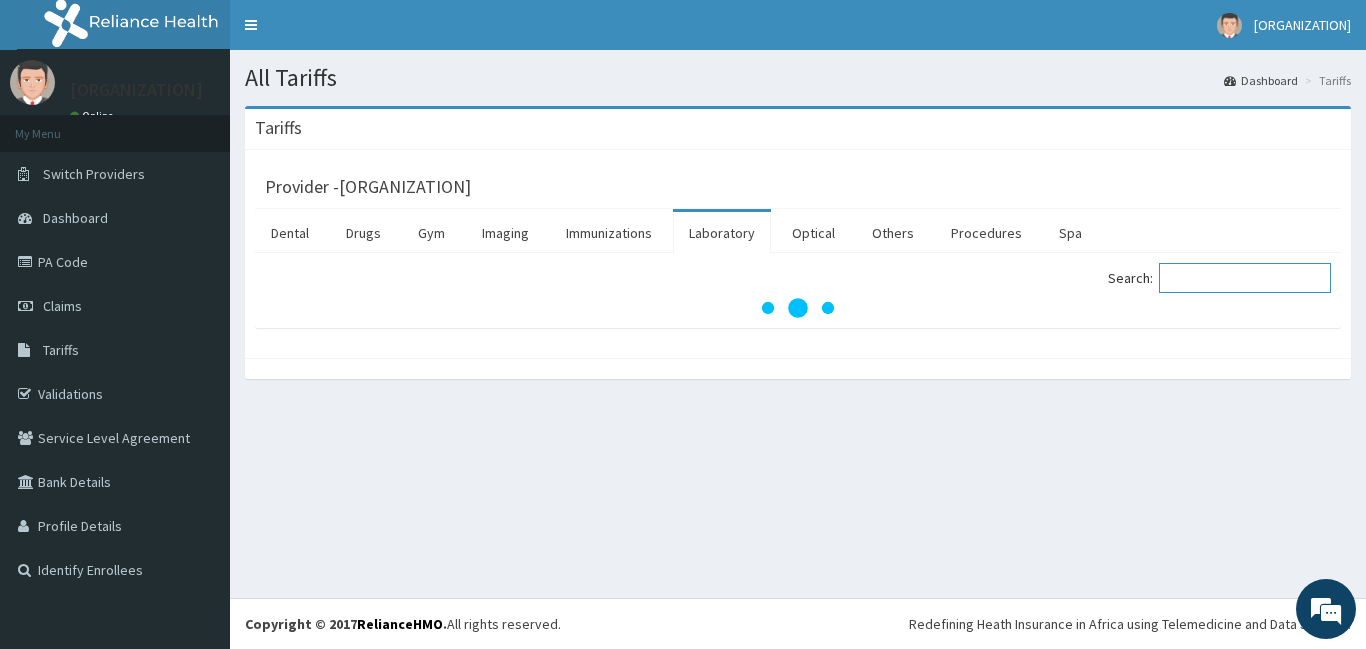 click on "Search:" at bounding box center (1245, 278) 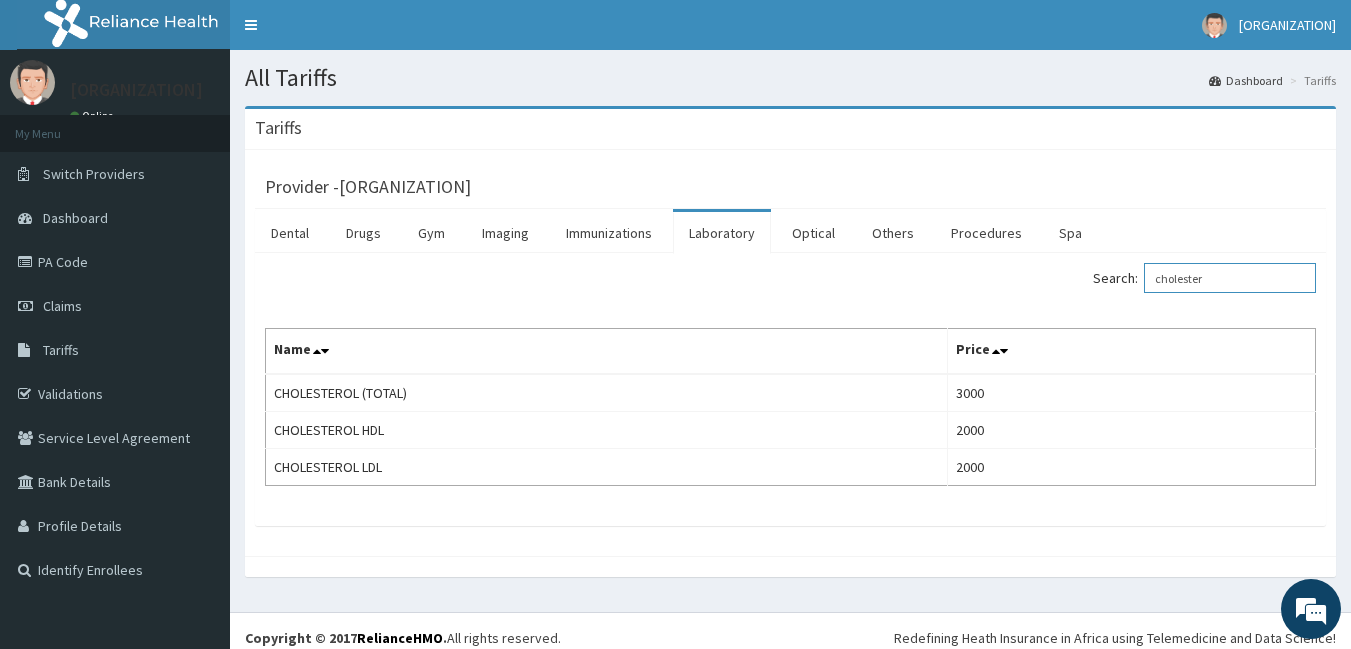 click on "cholester" at bounding box center [1230, 278] 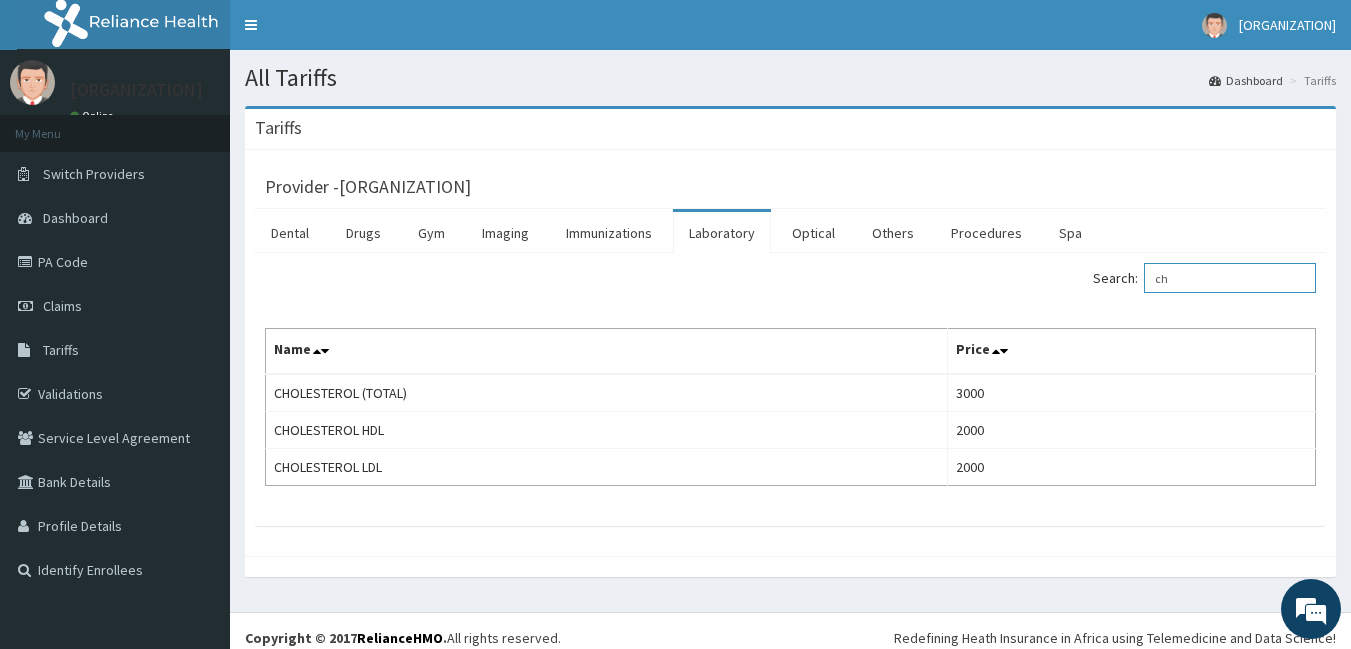 type on "c" 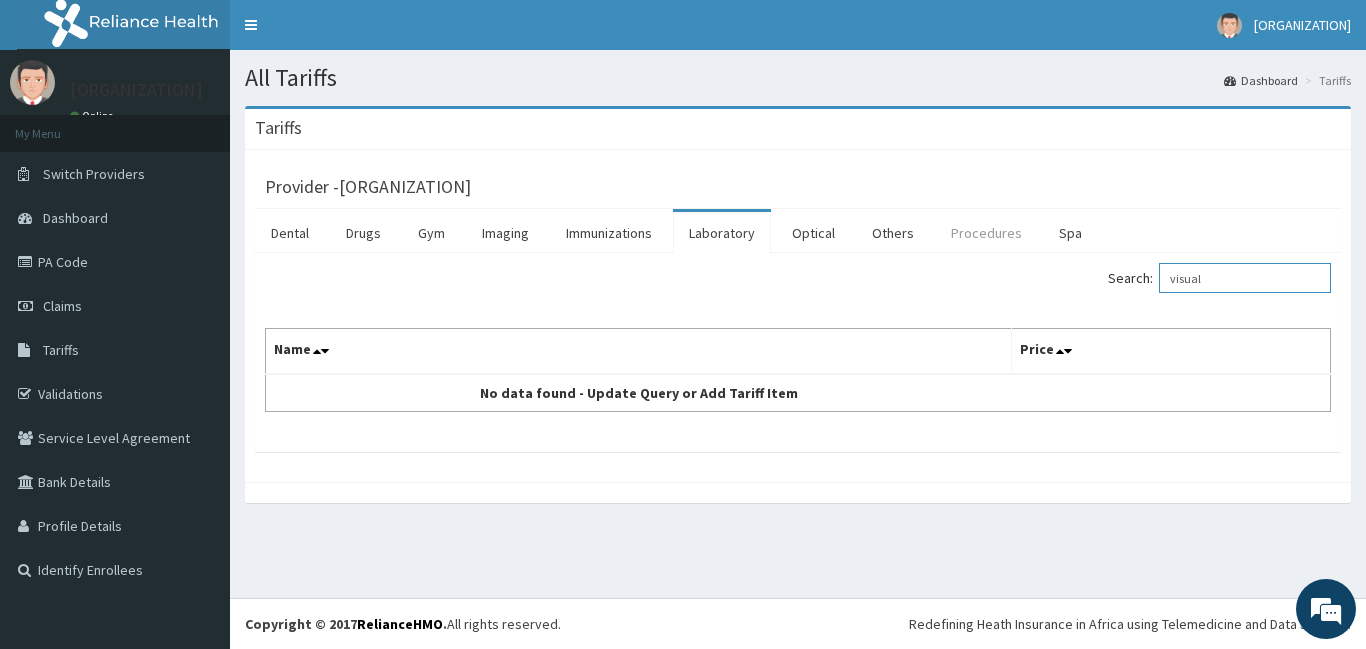 type on "visual" 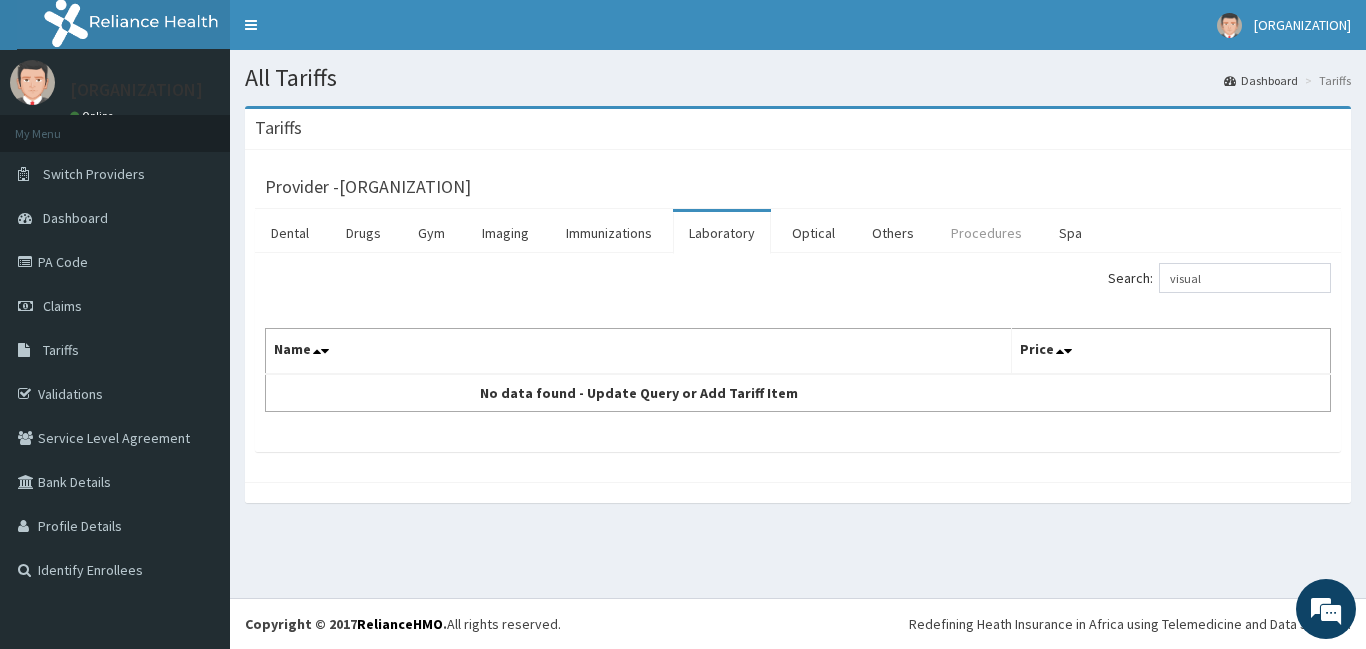 click on "Procedures" at bounding box center (986, 233) 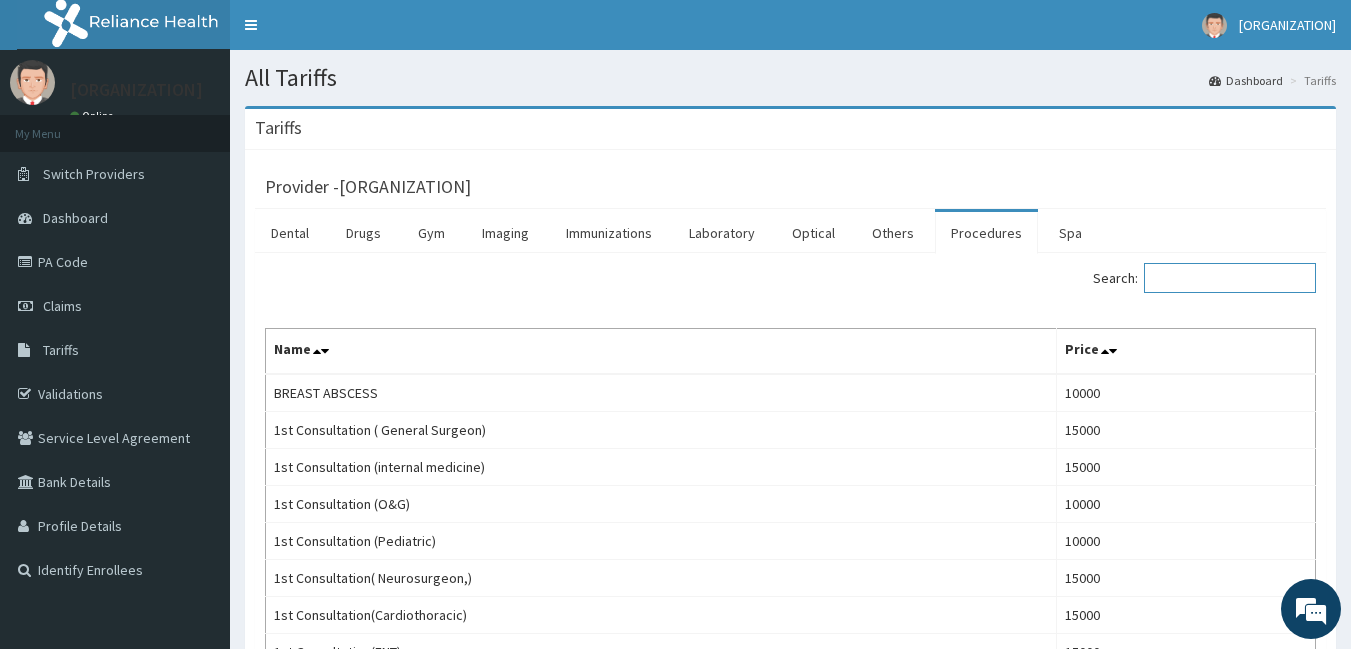 click on "Search:" at bounding box center [1230, 278] 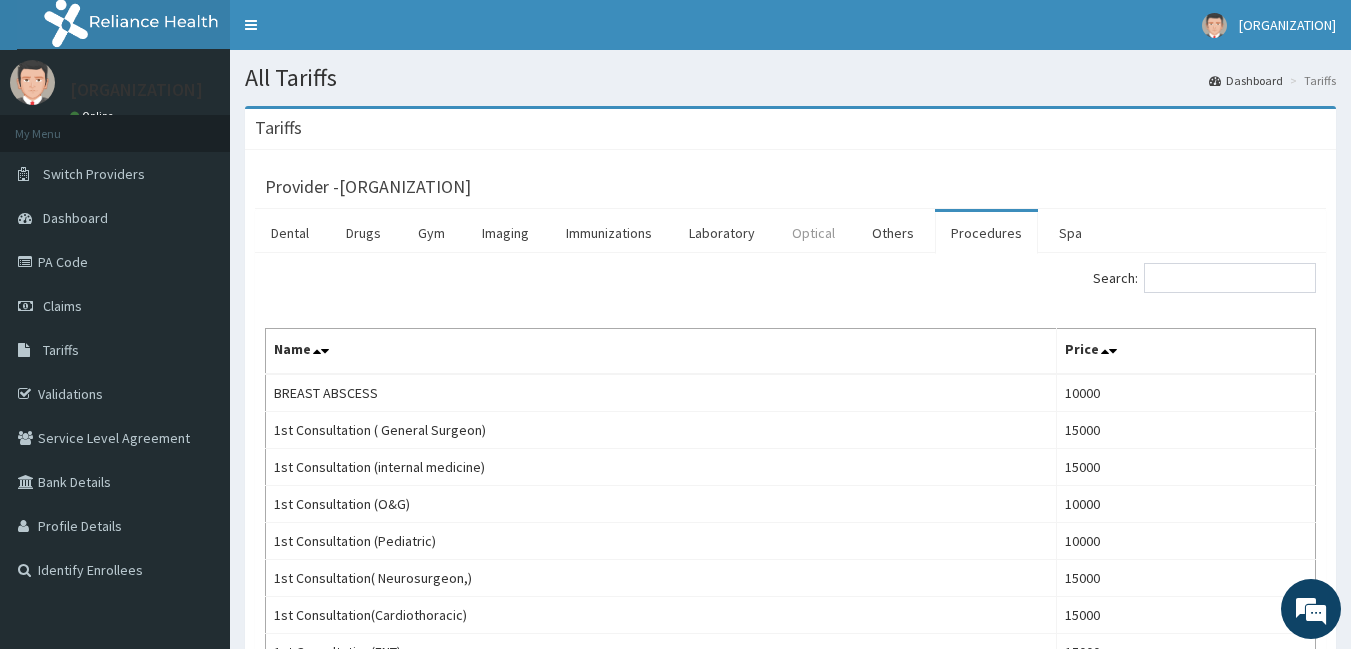 click on "Optical" at bounding box center [813, 233] 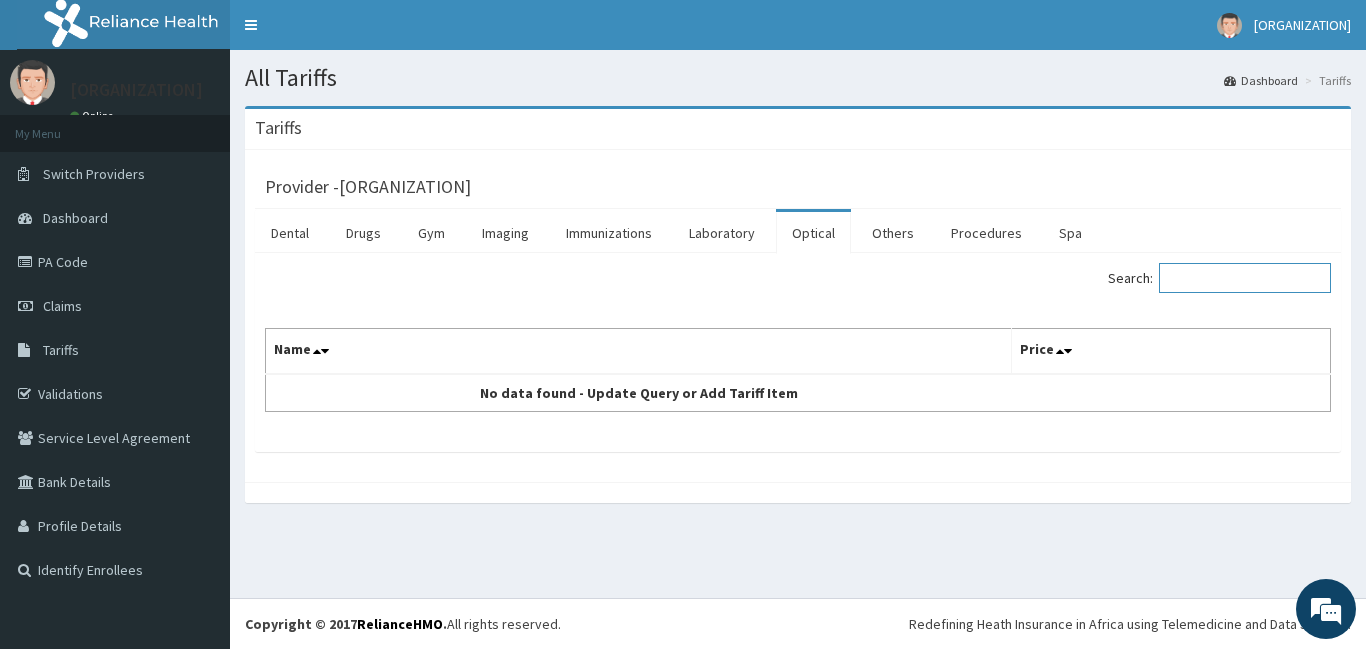 click on "Search:" at bounding box center [1245, 278] 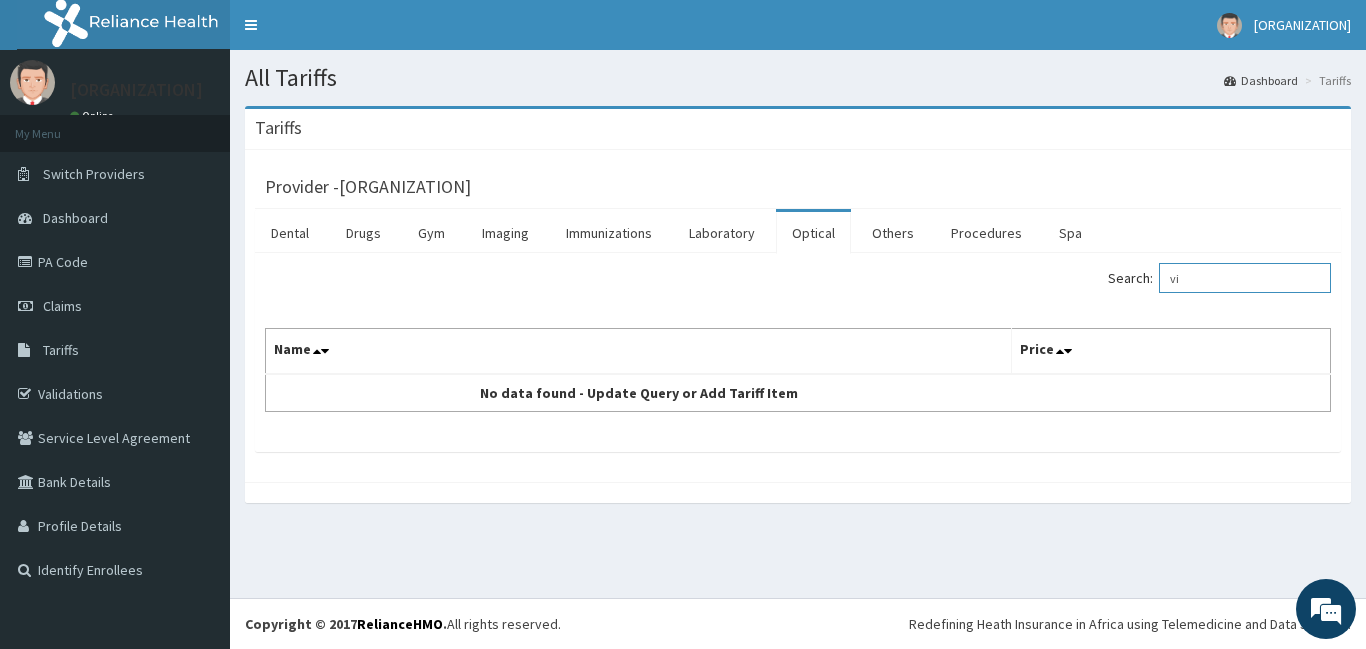 type on "v" 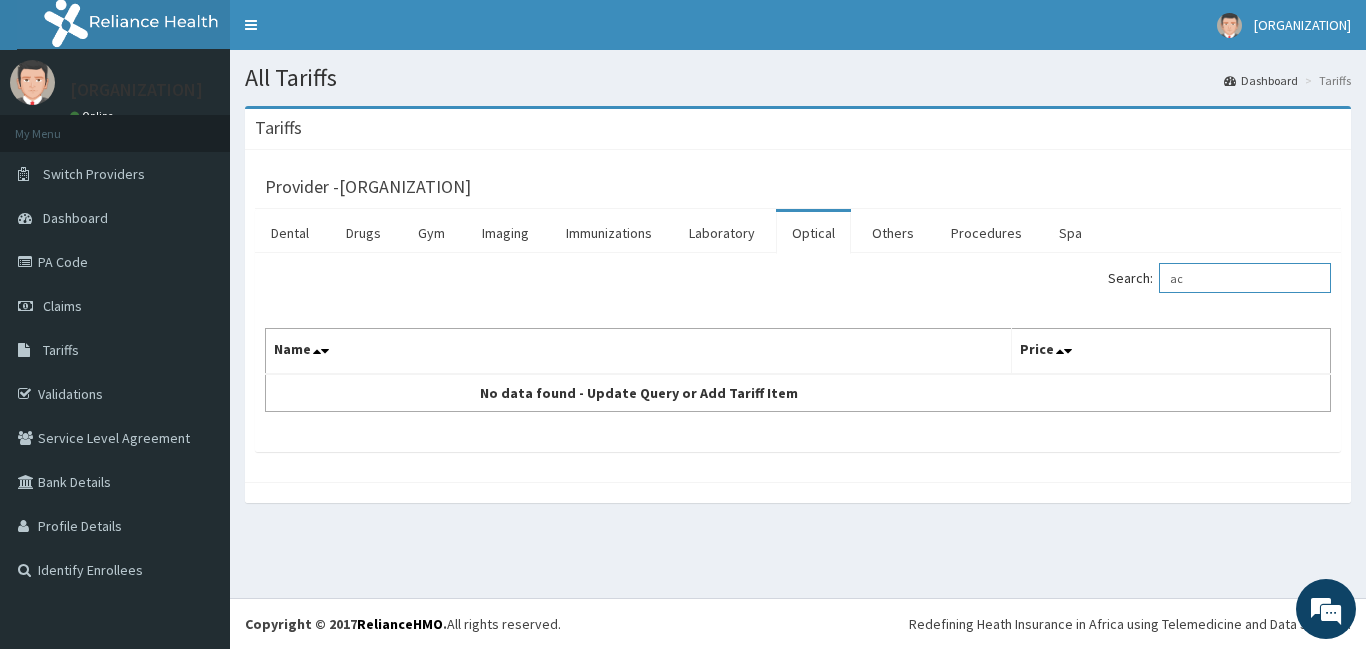type on "a" 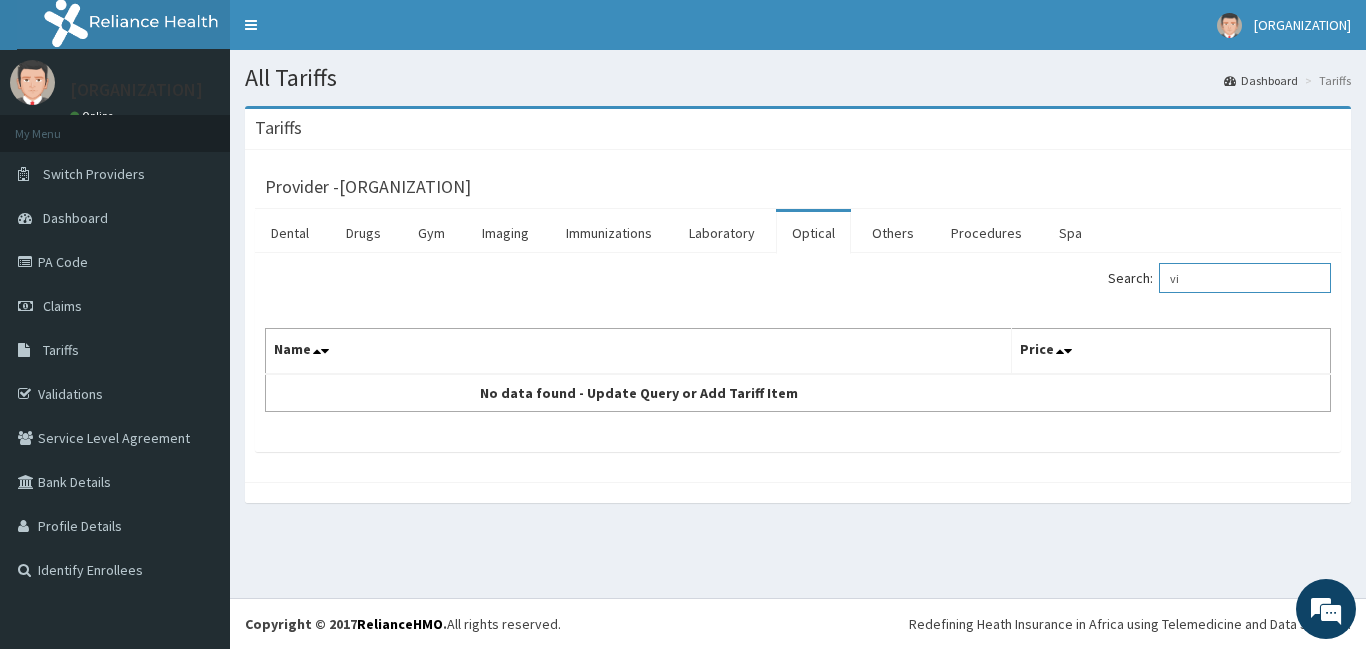 type on "v" 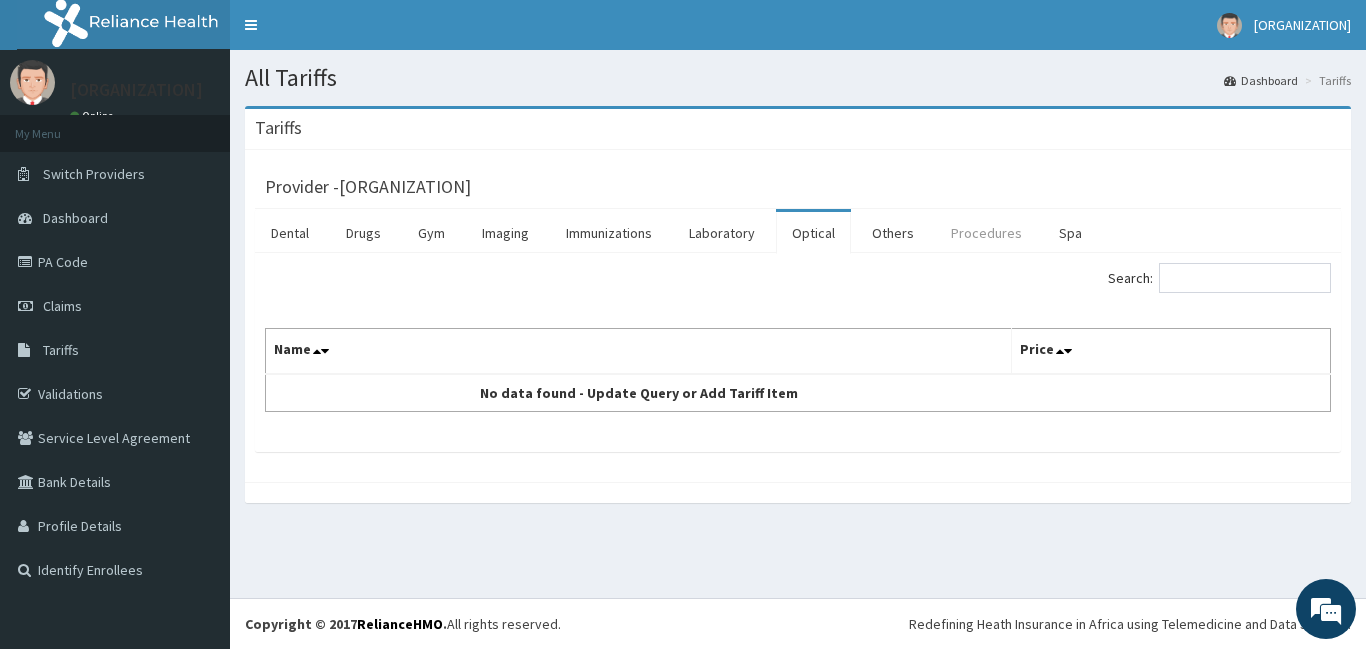 click on "Procedures" at bounding box center [986, 233] 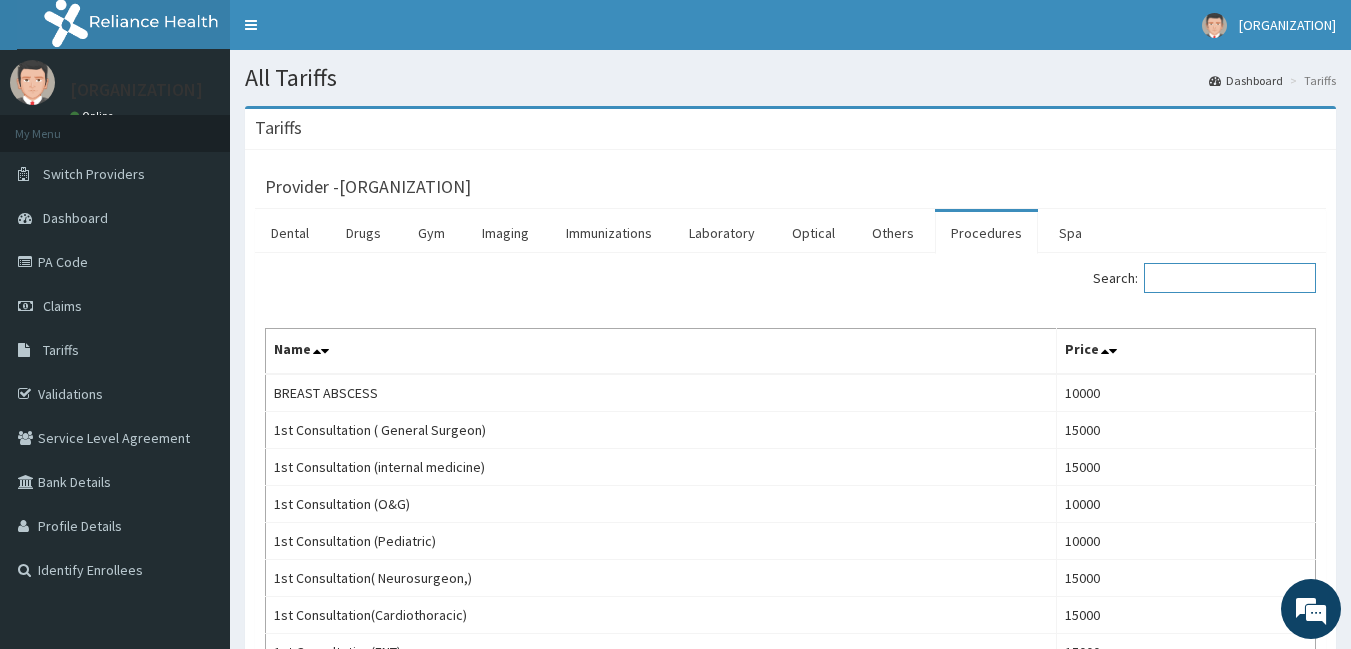 click on "Search:" at bounding box center (1230, 278) 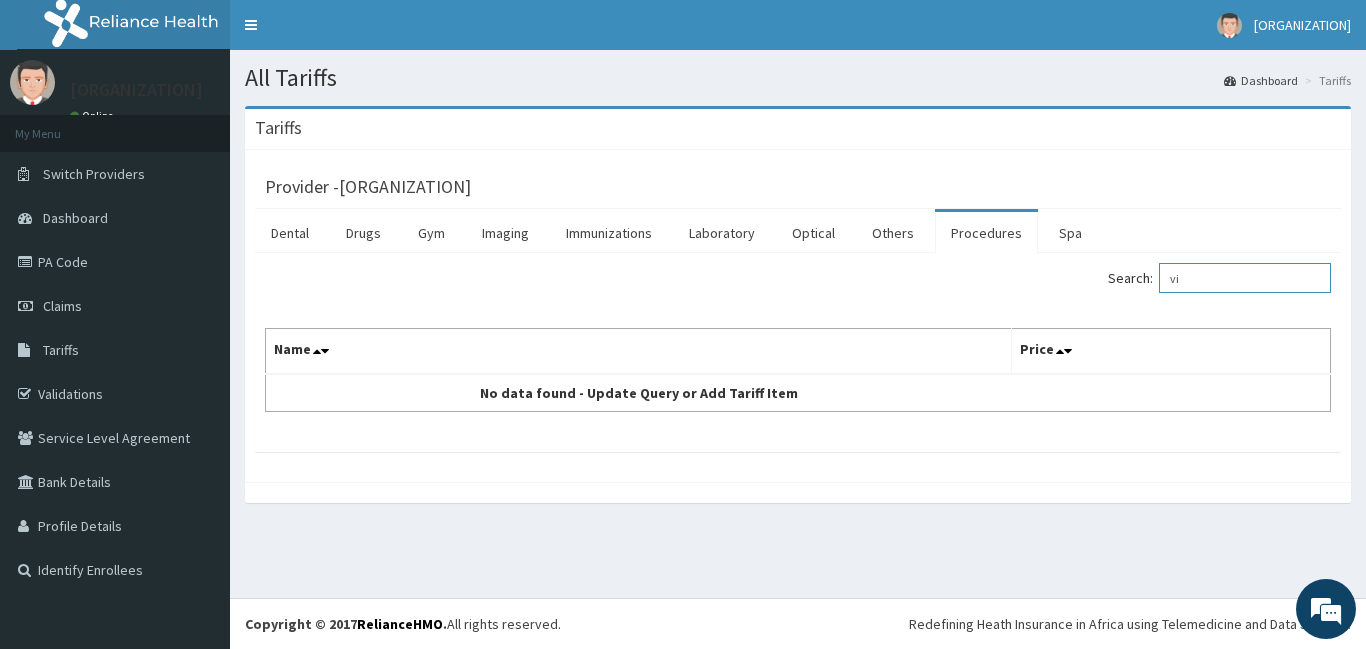 type on "v" 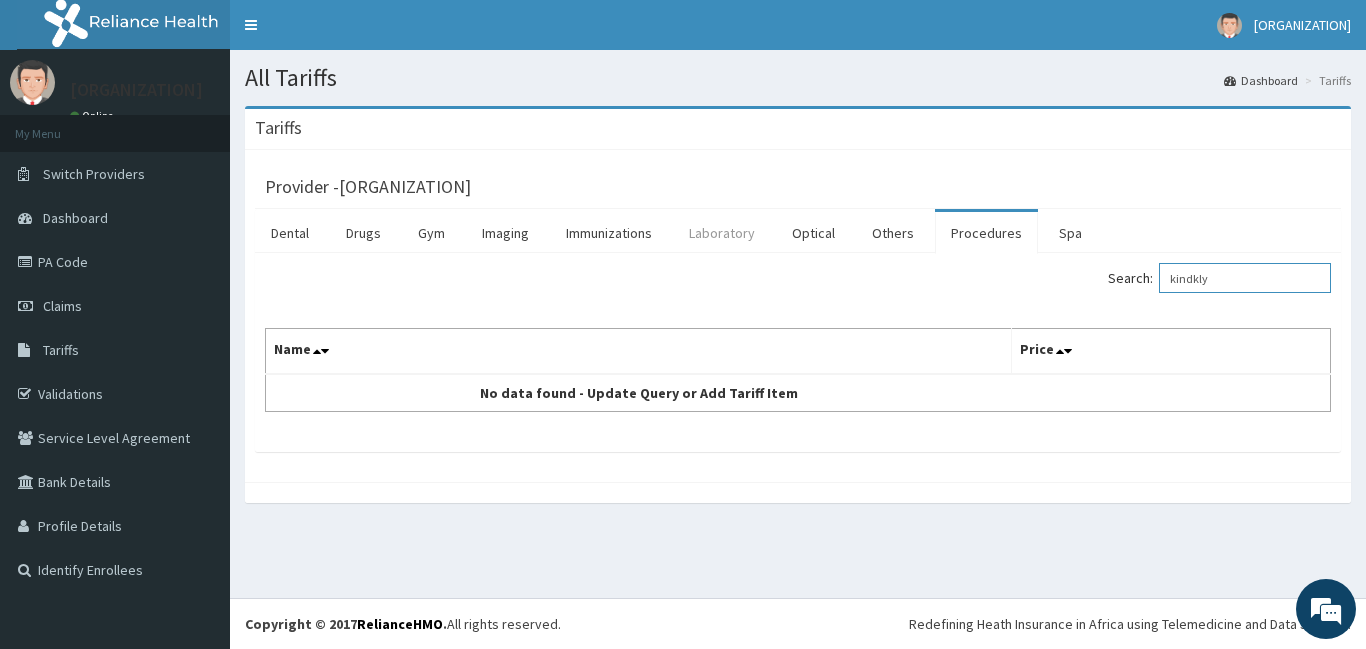 type on "kindkly" 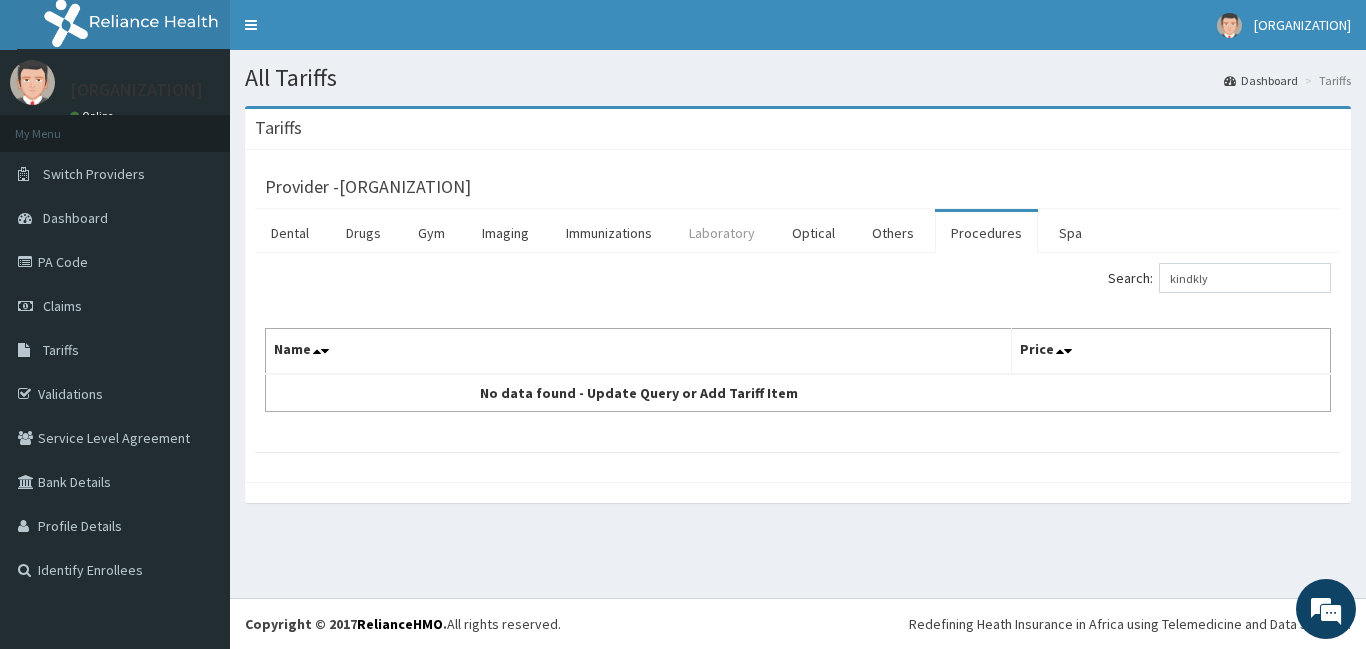 click on "Laboratory" at bounding box center [722, 233] 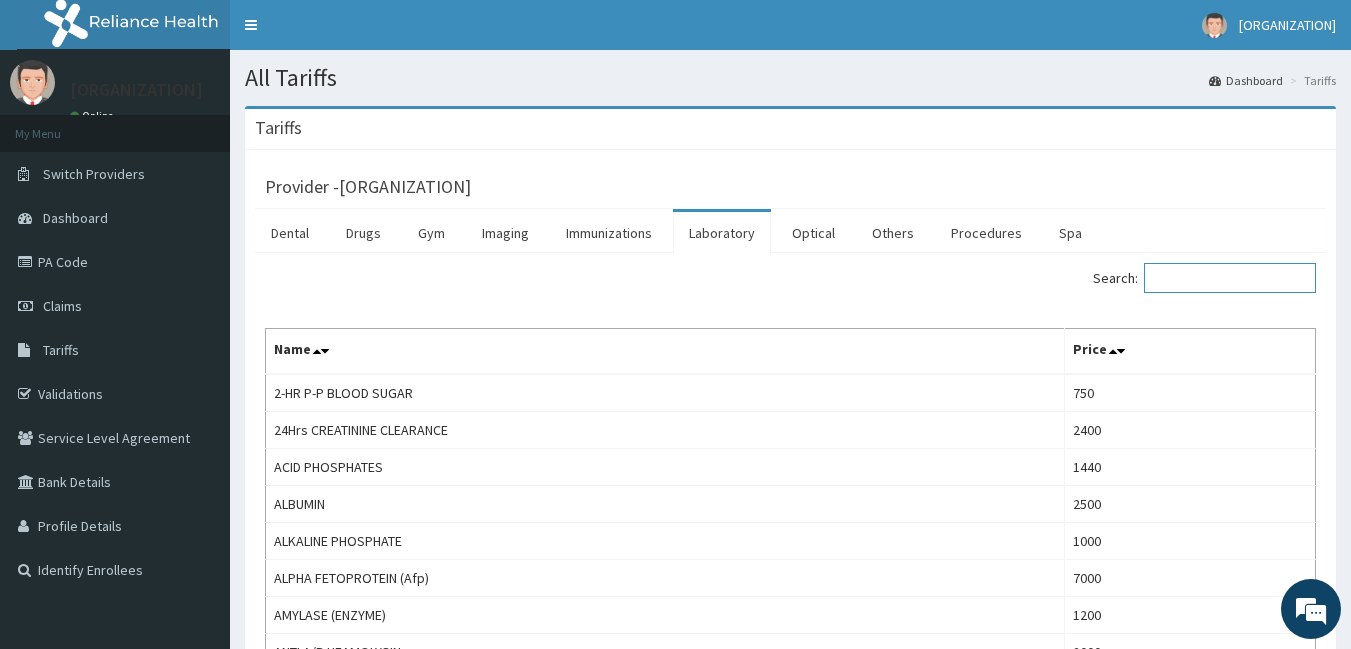 click on "Search:" at bounding box center (1230, 278) 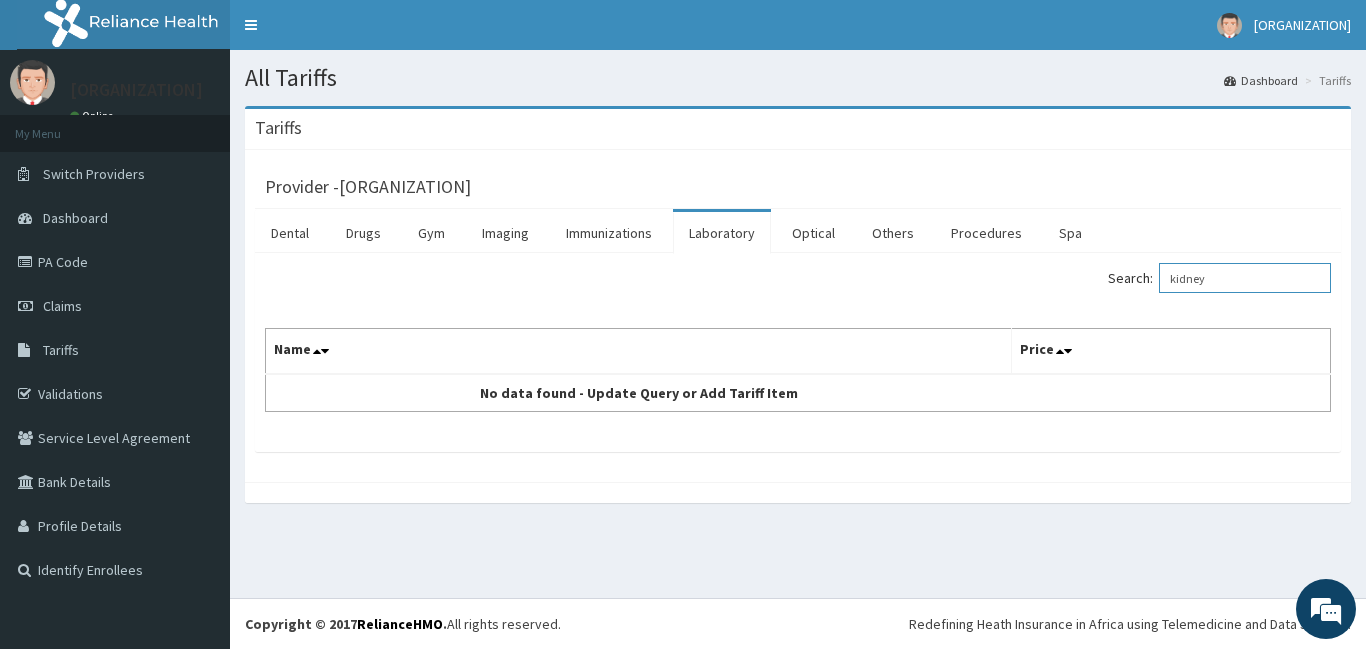 type on "kidney" 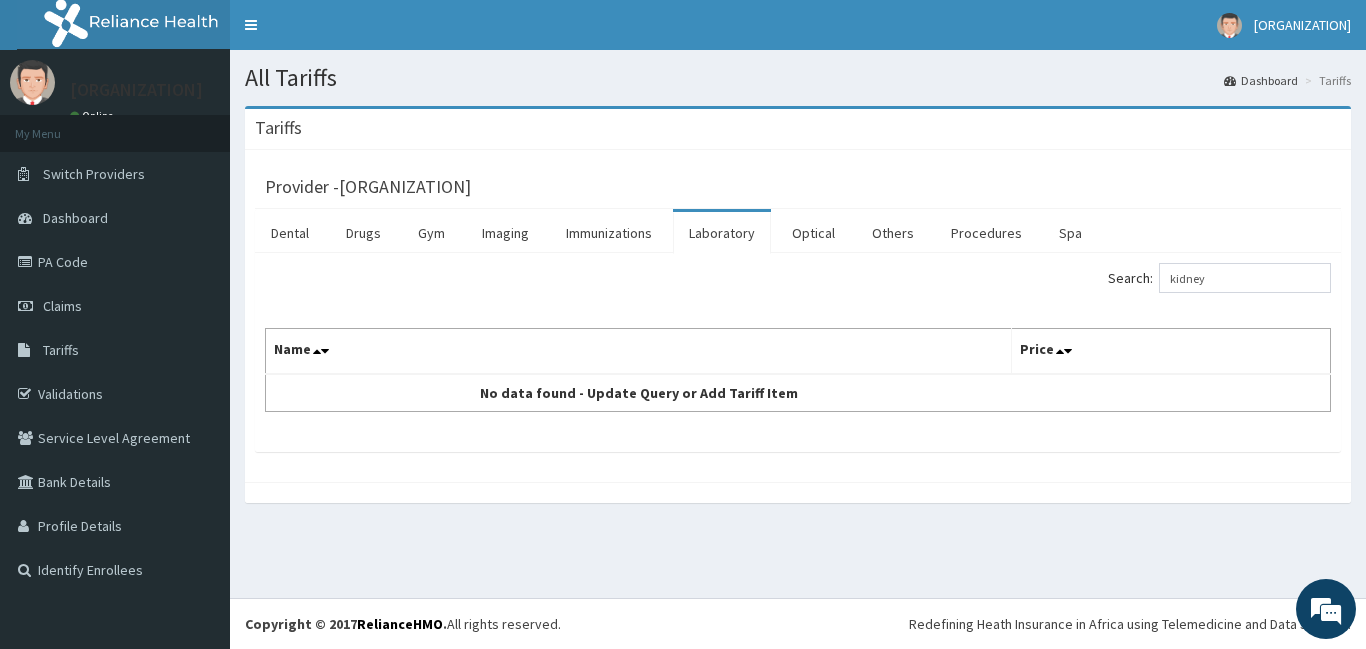 click on "Laboratory" at bounding box center [722, 233] 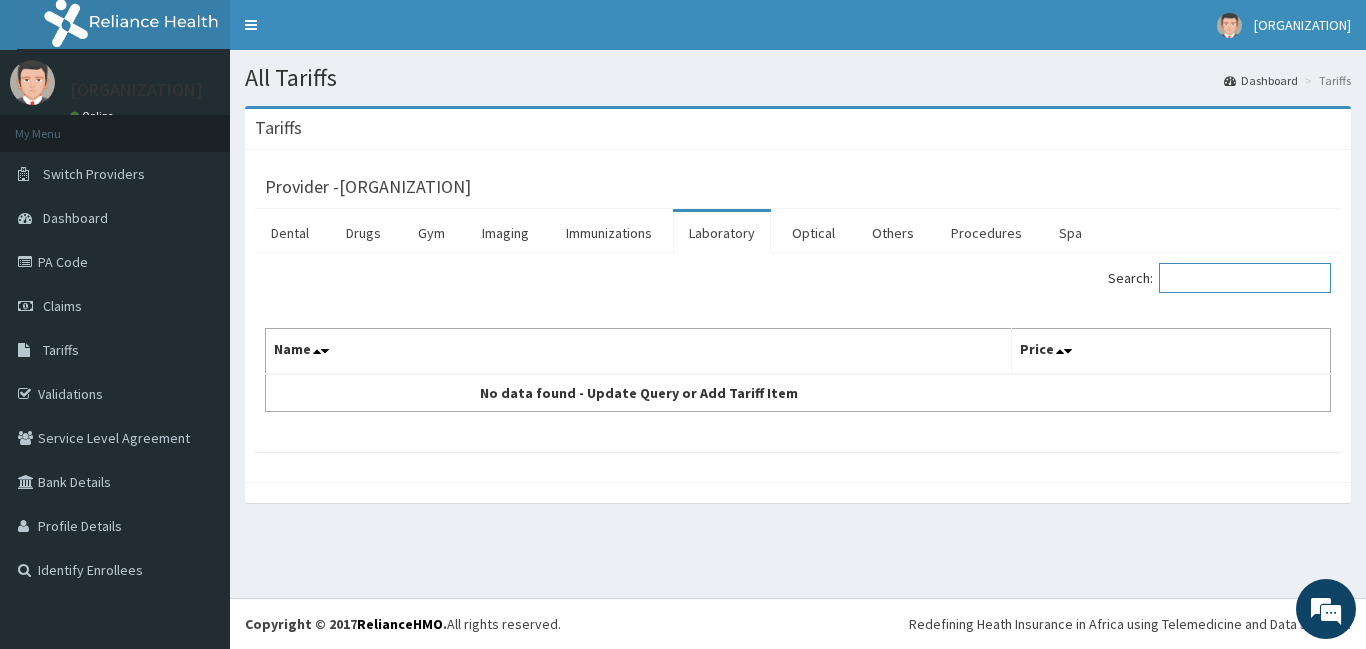click on "Search:" at bounding box center (1245, 278) 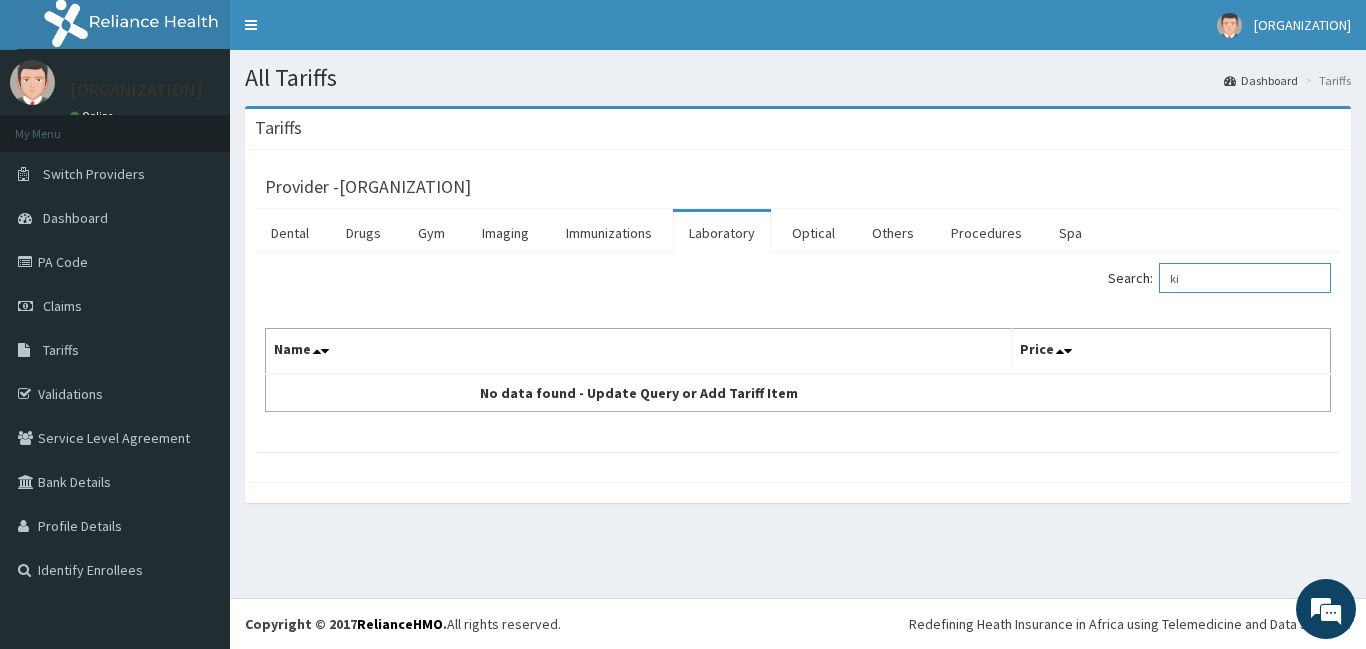 type on "k" 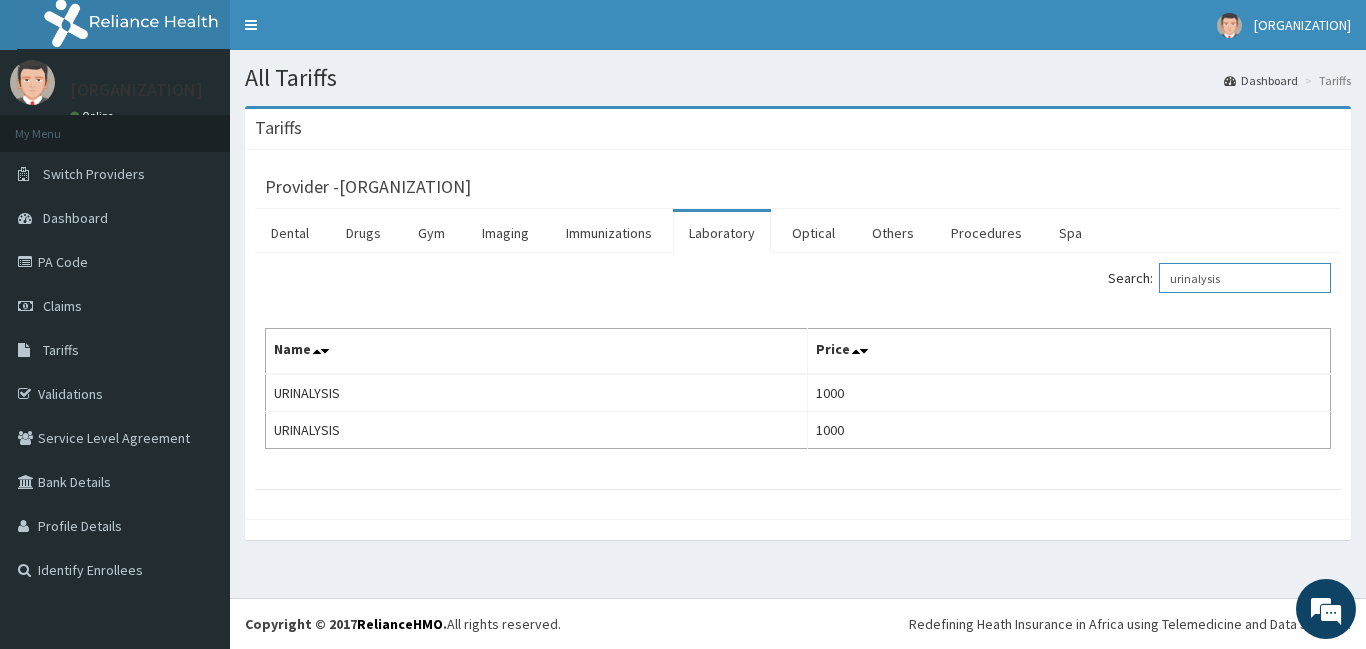 click on "urinalysis" at bounding box center [1245, 278] 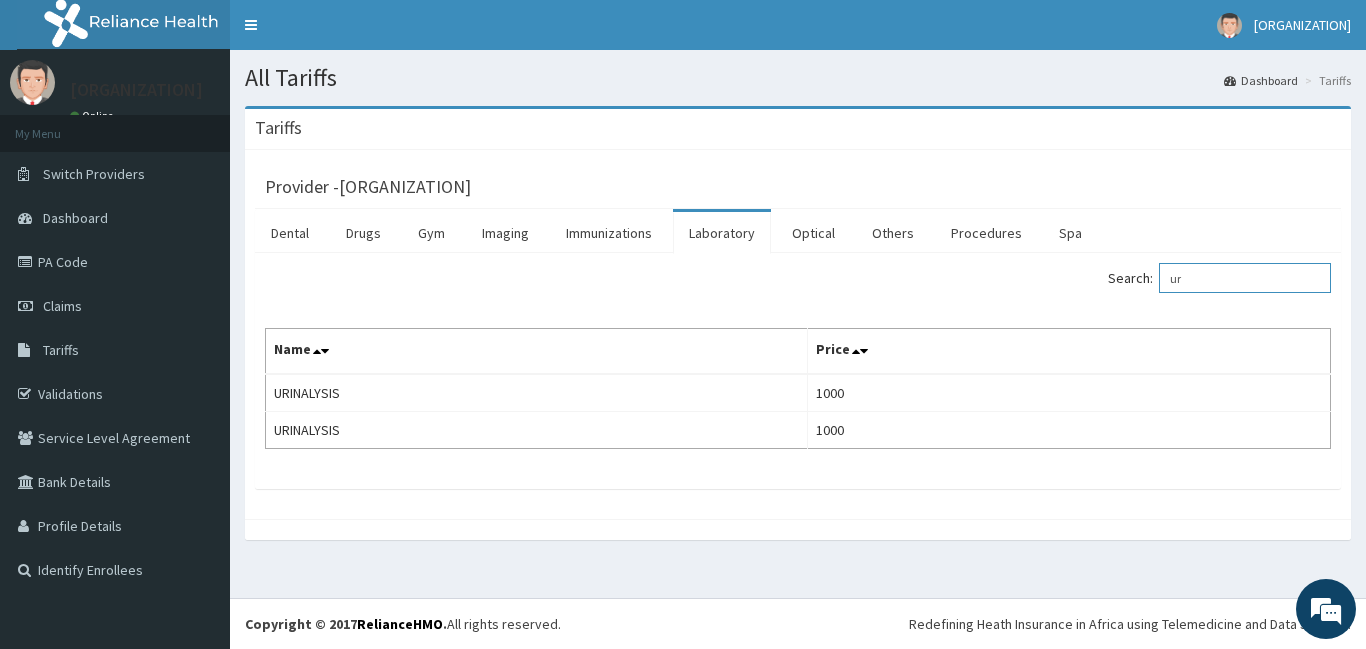 type on "u" 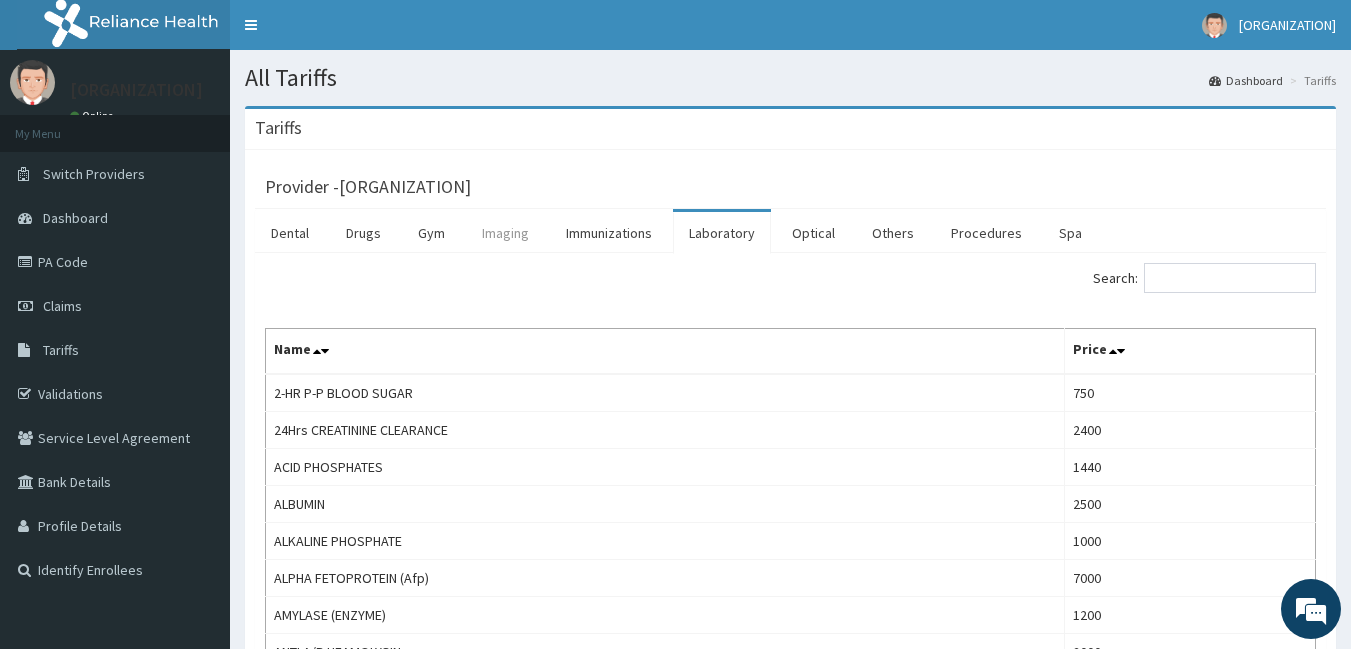 click on "Imaging" at bounding box center [505, 233] 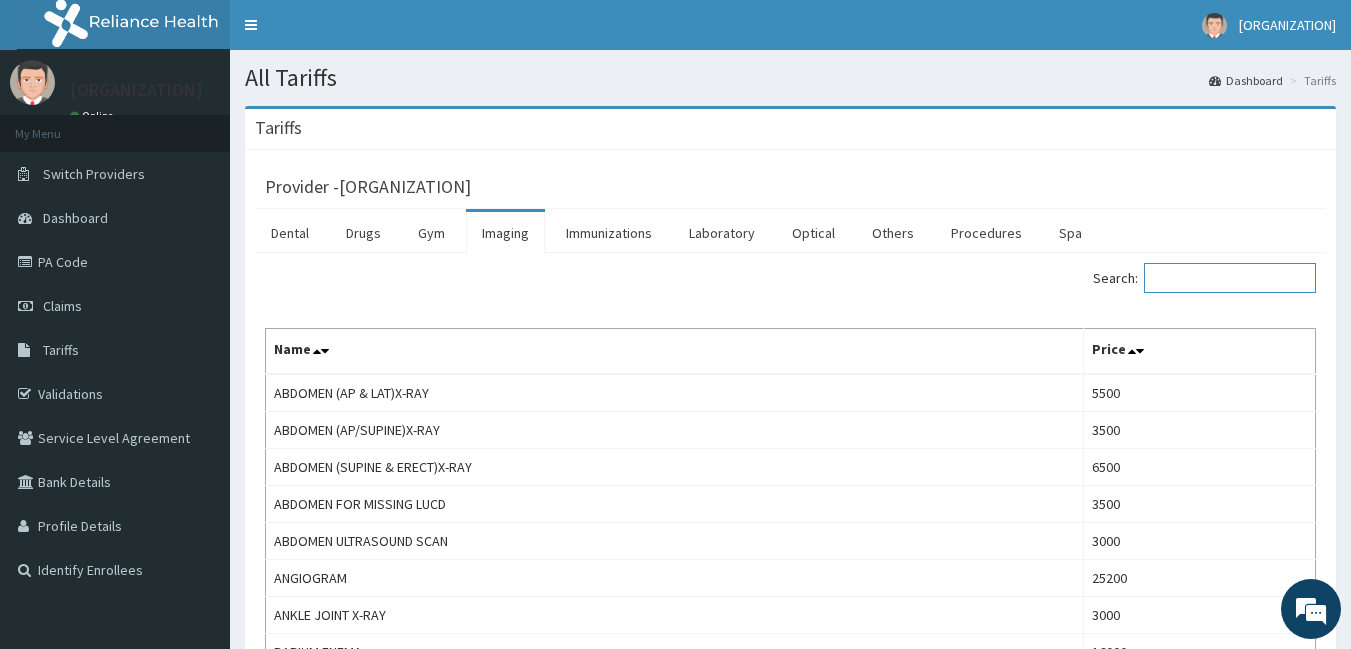 click on "Search:" at bounding box center [1230, 278] 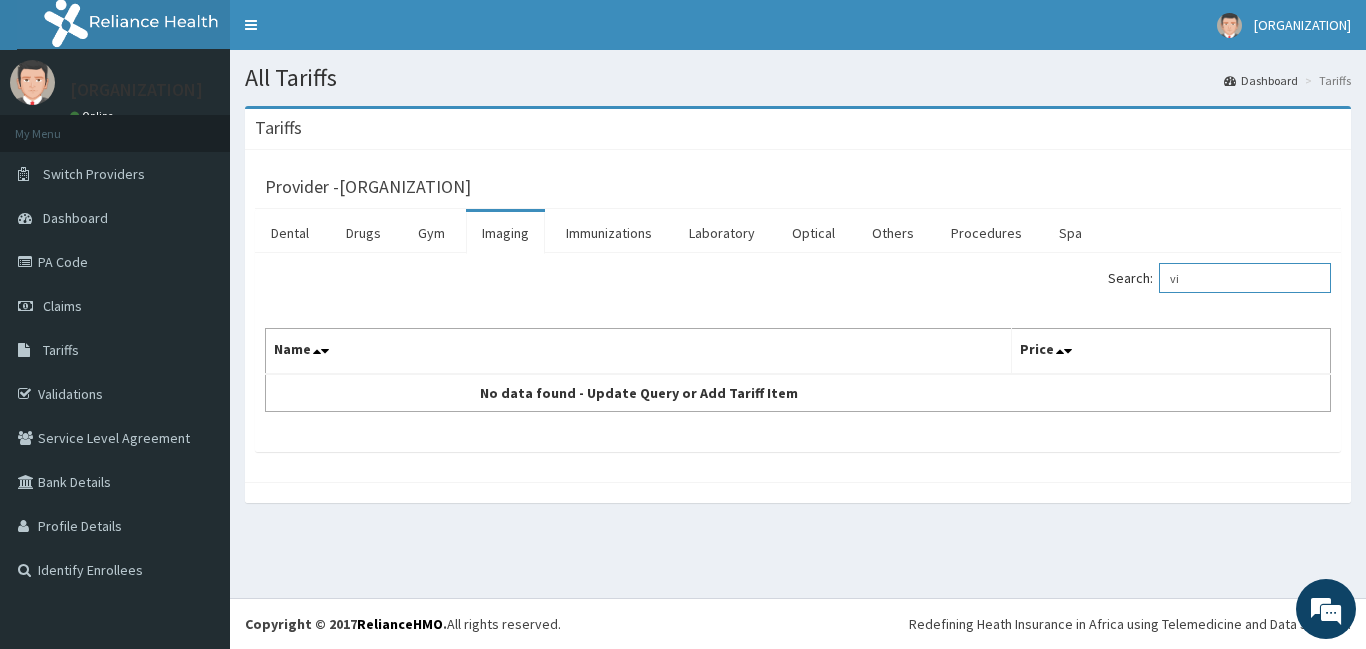 type on "v" 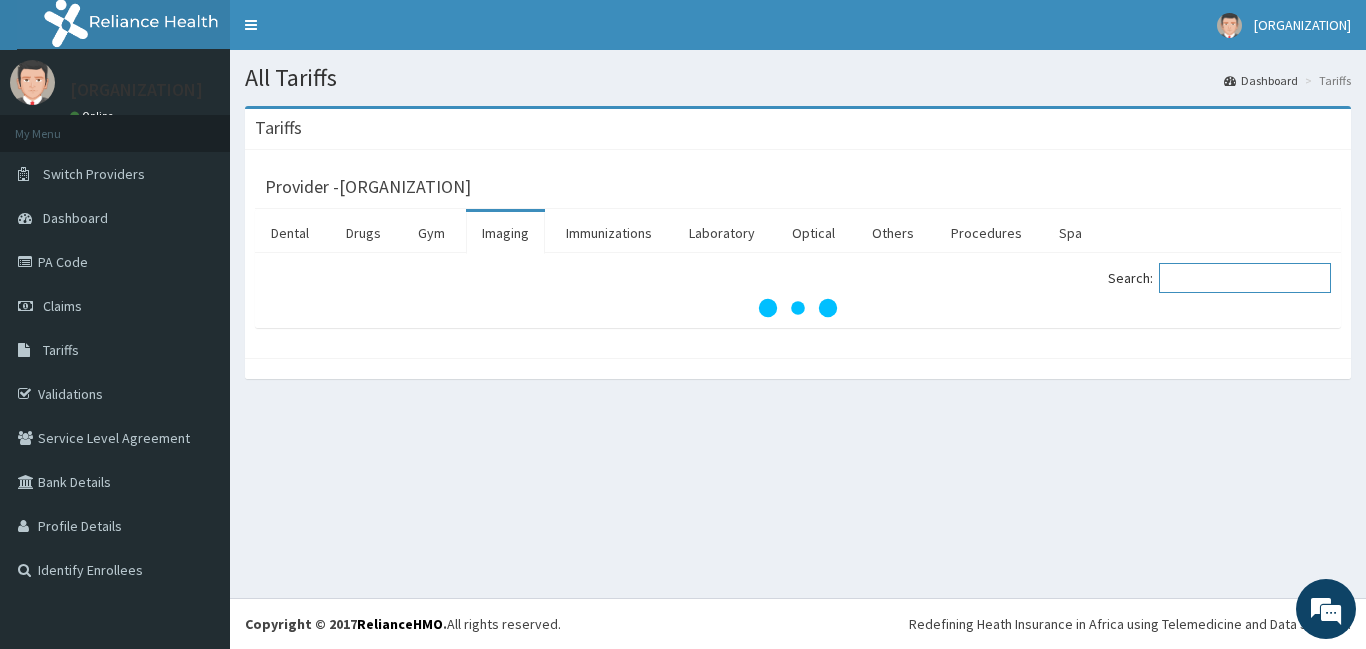 type on "A" 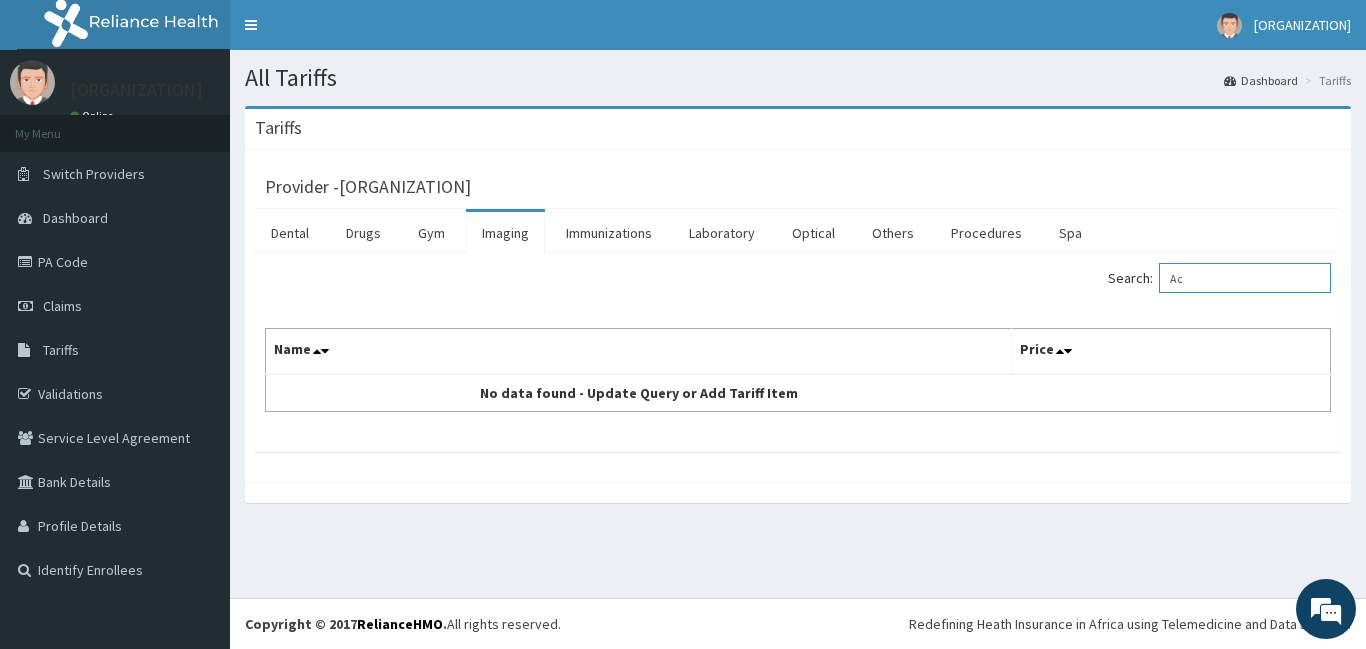 type on "A" 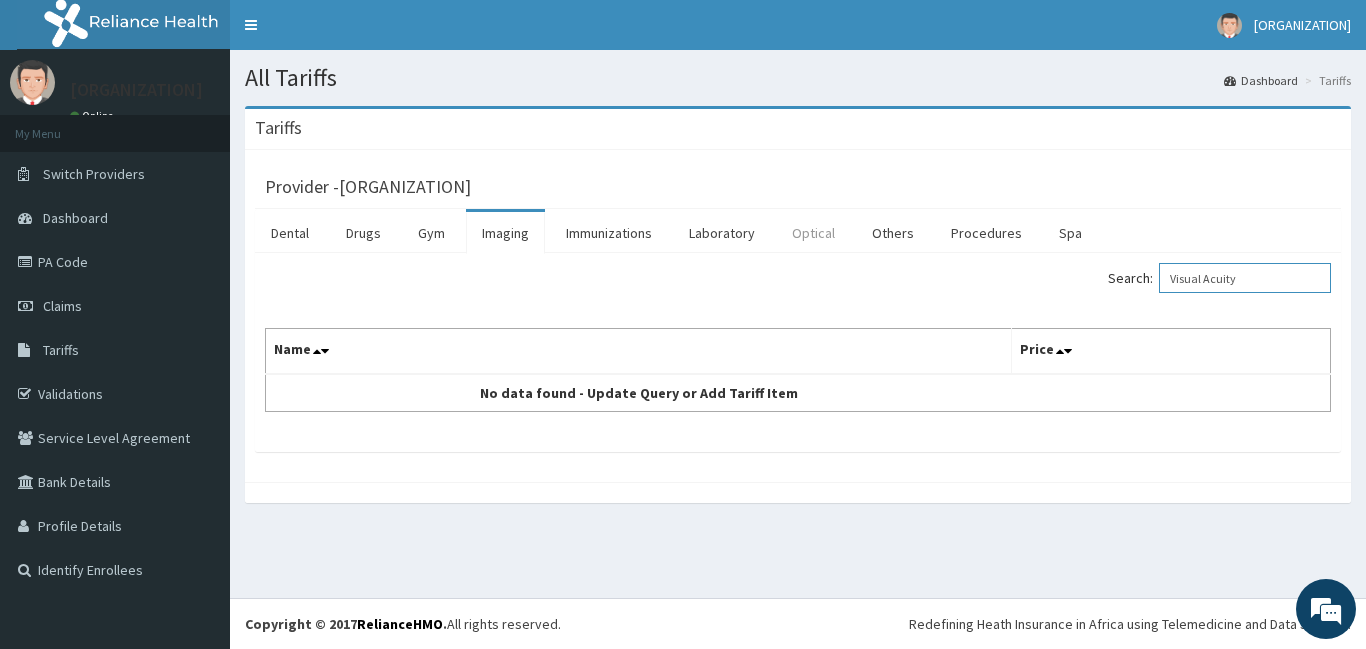 type on "Visual Acuity" 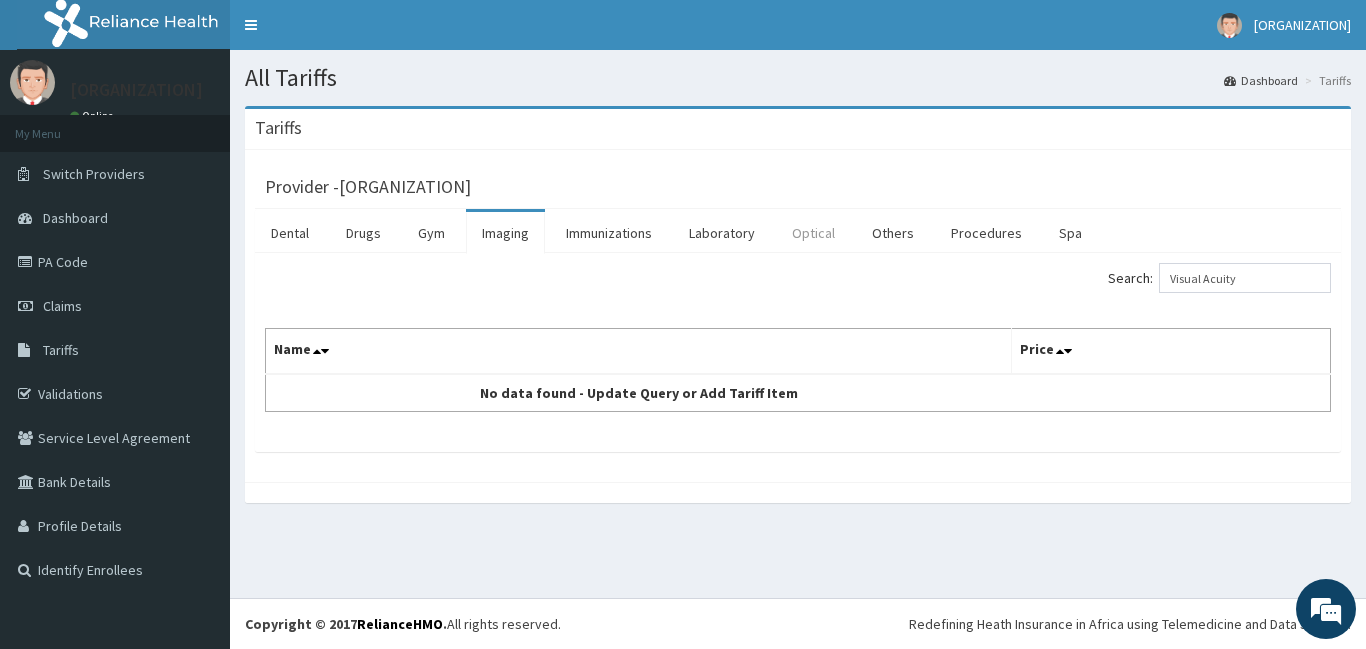 click on "Optical" at bounding box center [813, 233] 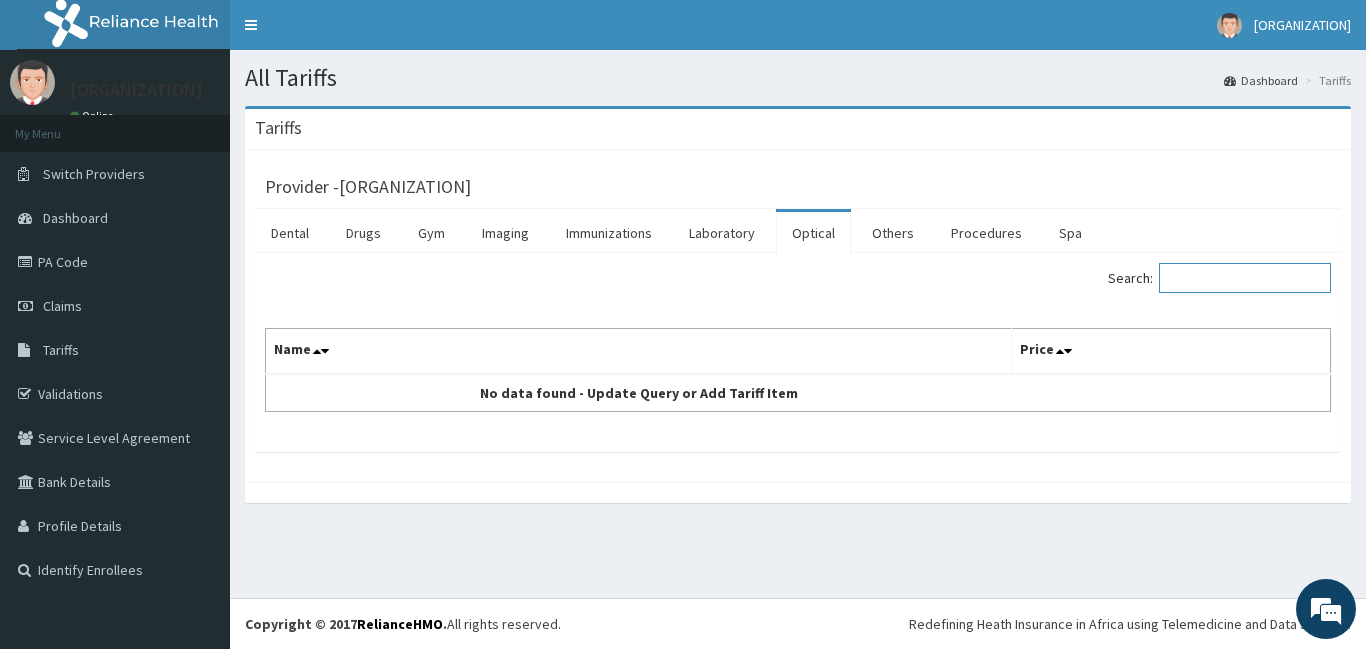 click on "Search:" at bounding box center [1245, 278] 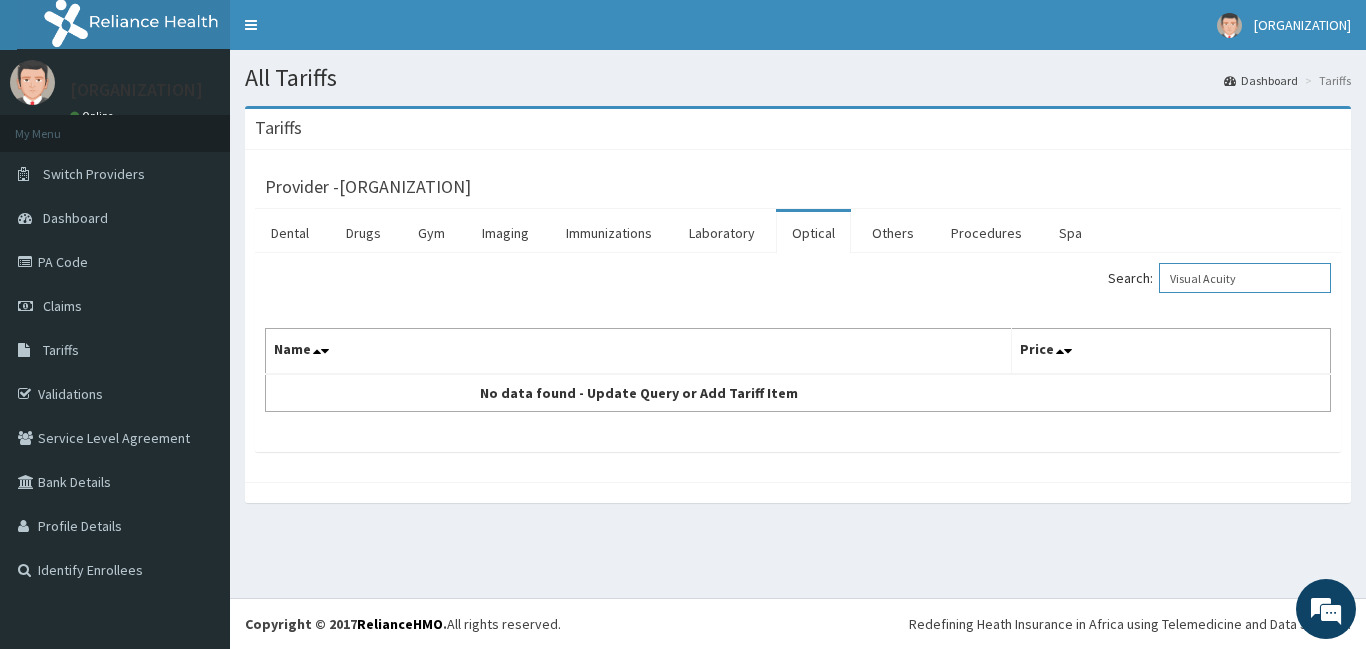 click on "Visual Acuity" at bounding box center (1245, 278) 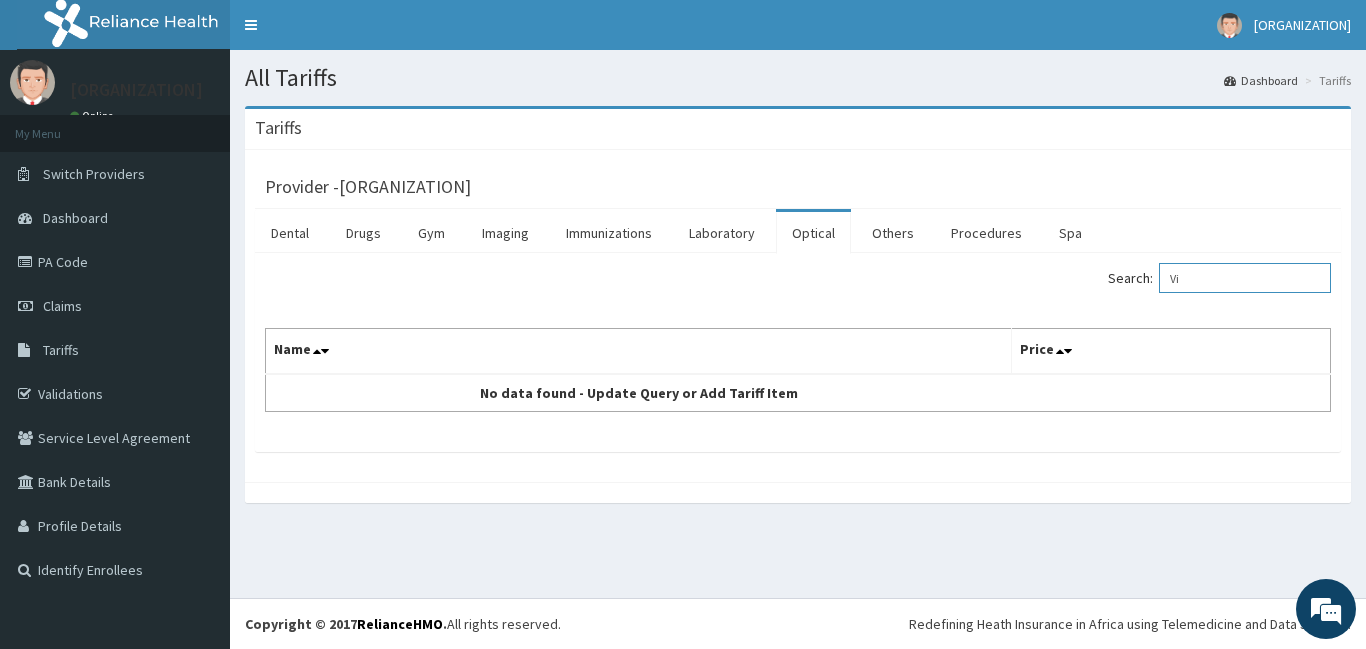 type on "V" 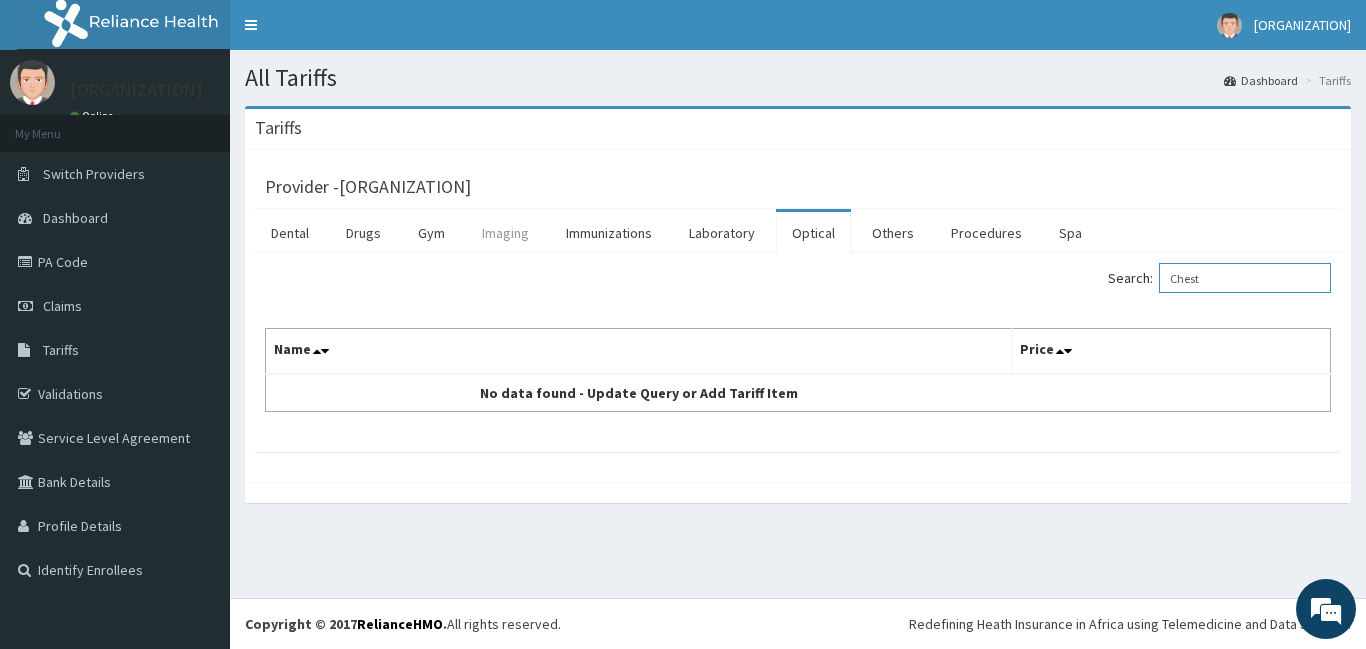 type on "Chest" 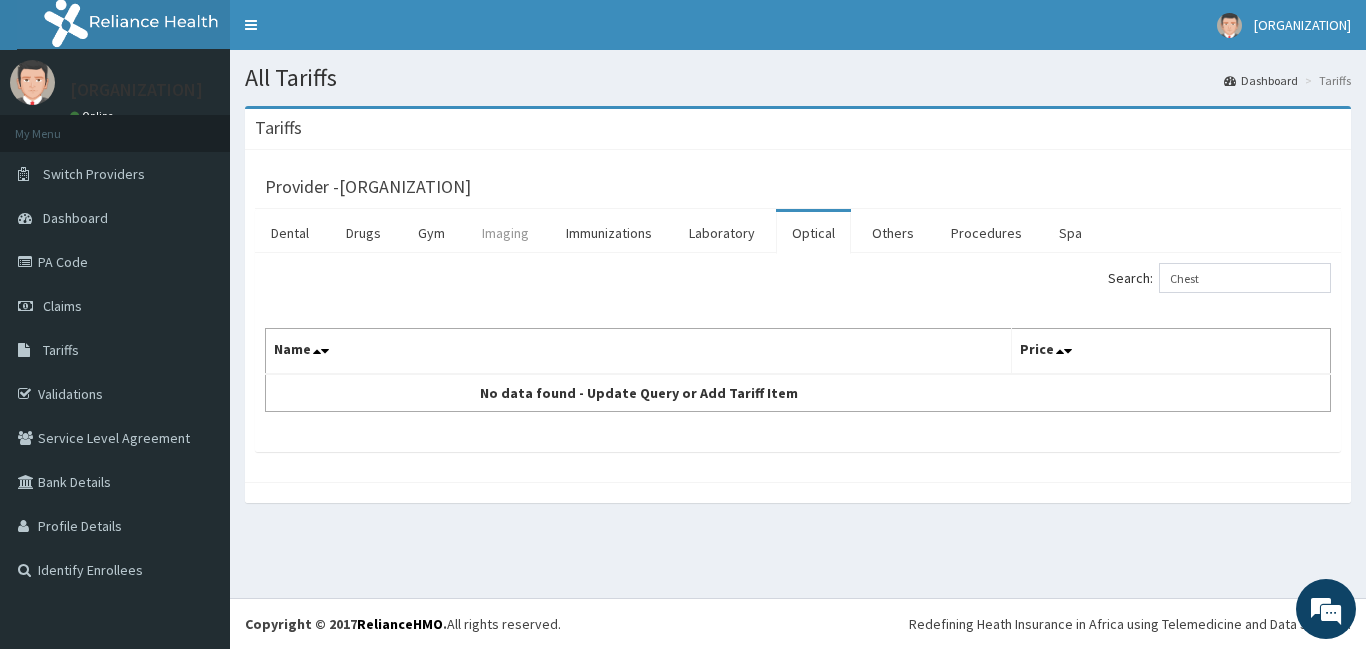 click on "Imaging" at bounding box center (505, 233) 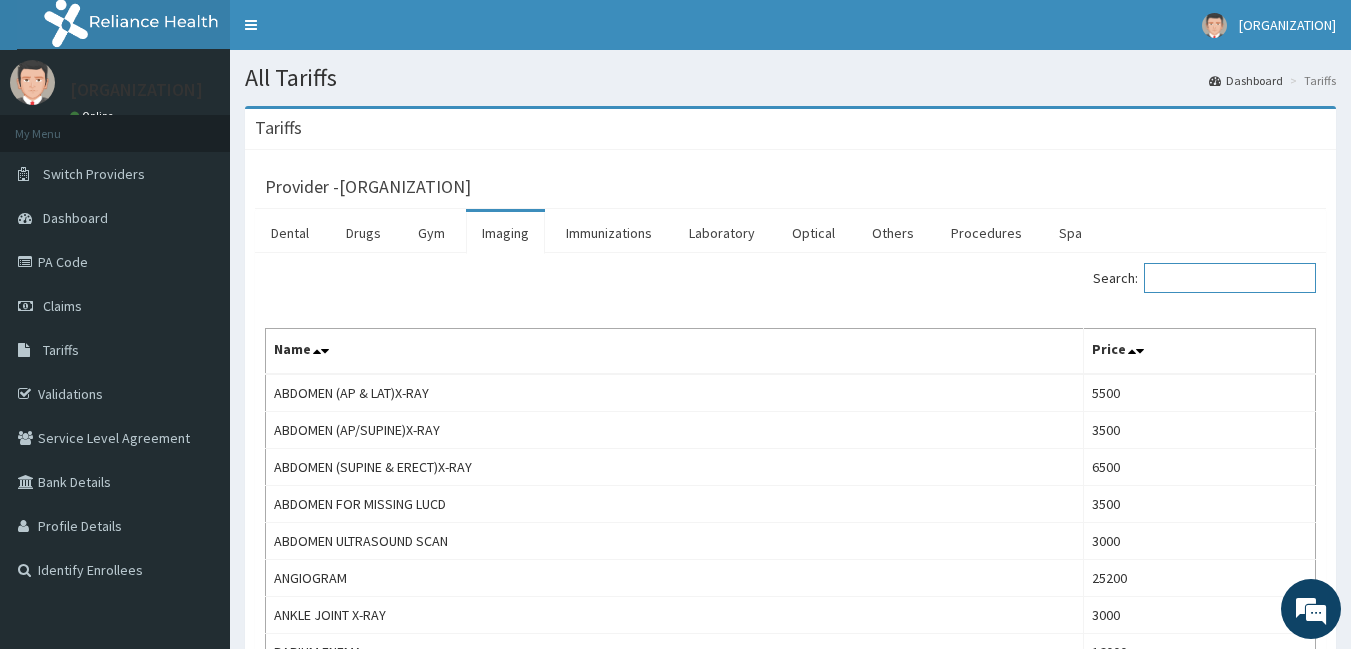 click on "Search:" at bounding box center (1230, 278) 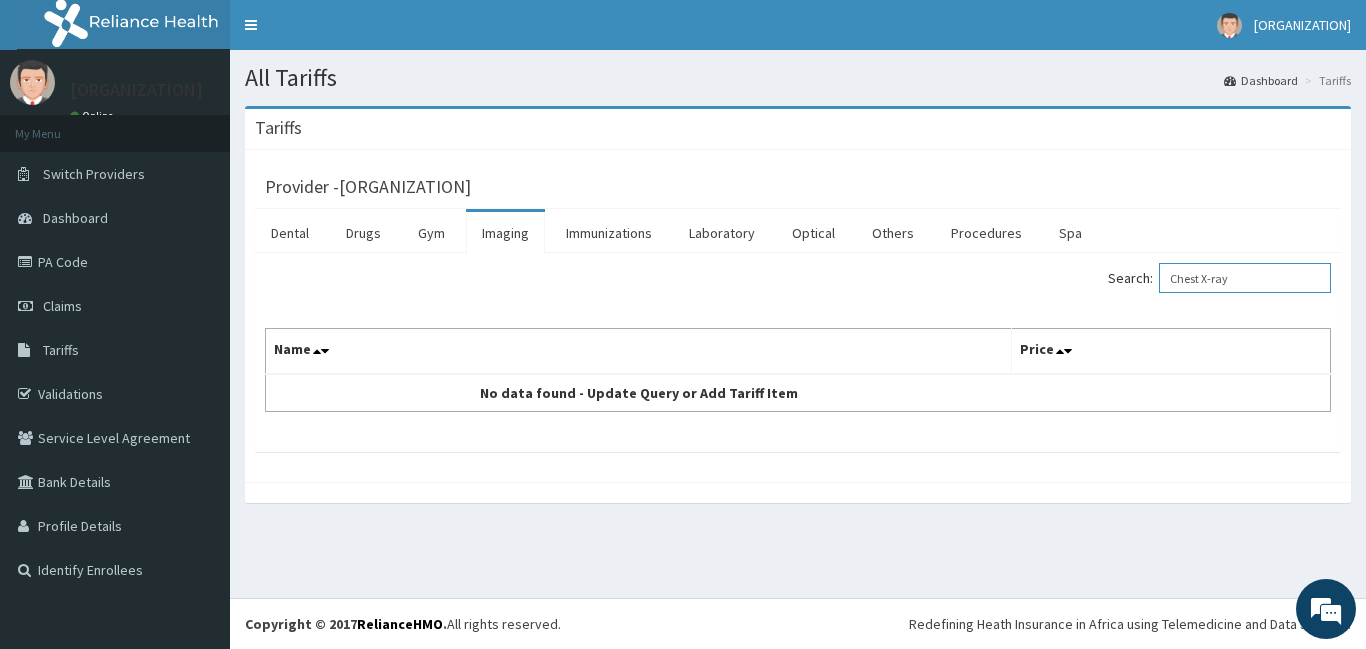 click on "Chest X-ray" at bounding box center [1245, 278] 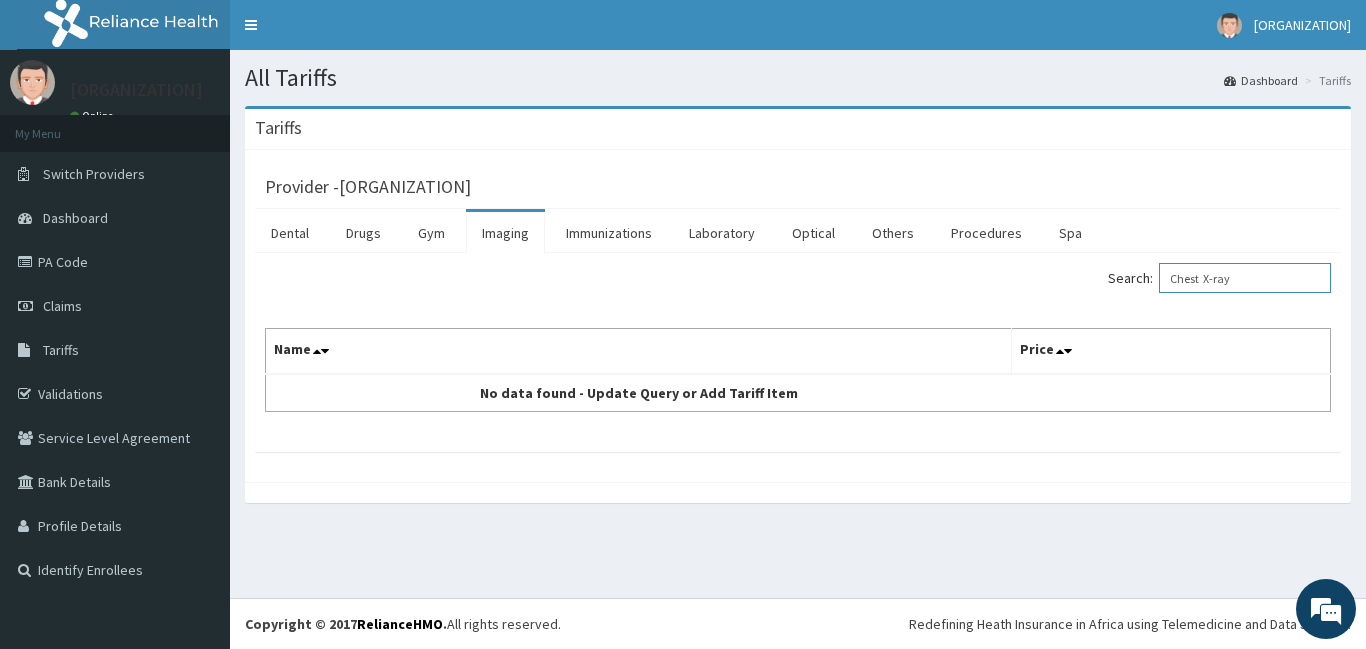 click on "Chest  X-ray" at bounding box center (1245, 278) 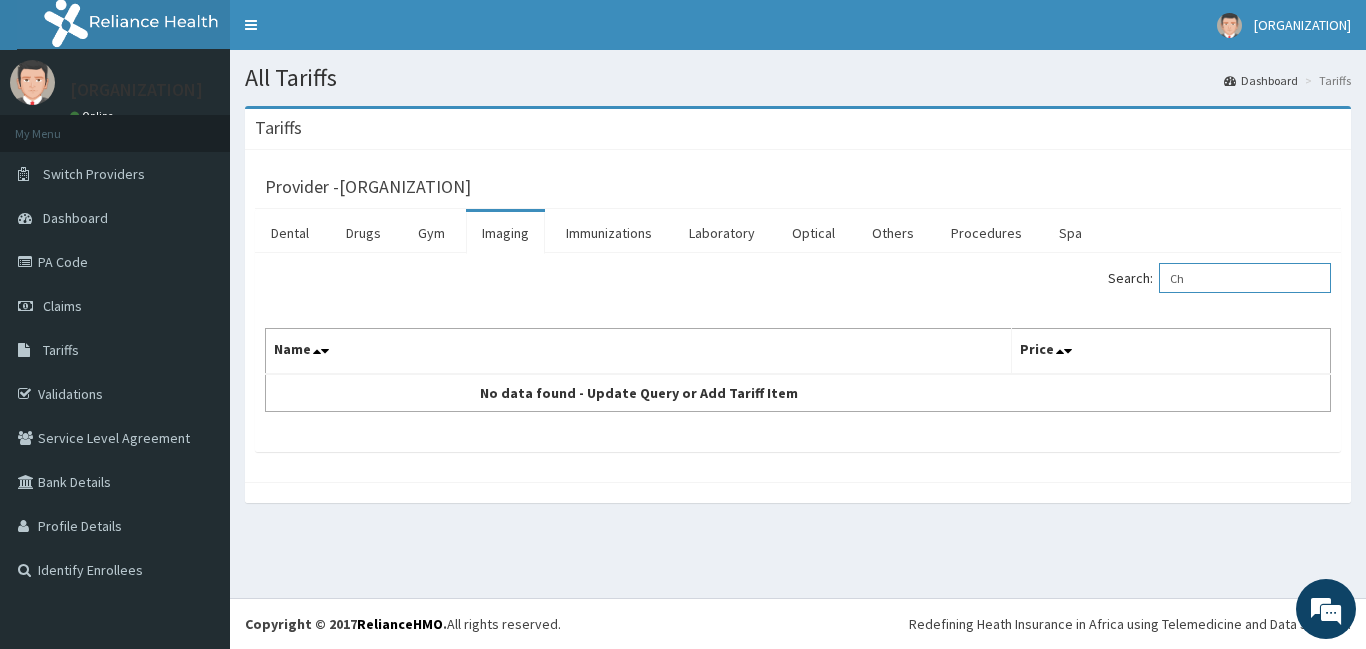 type on "C" 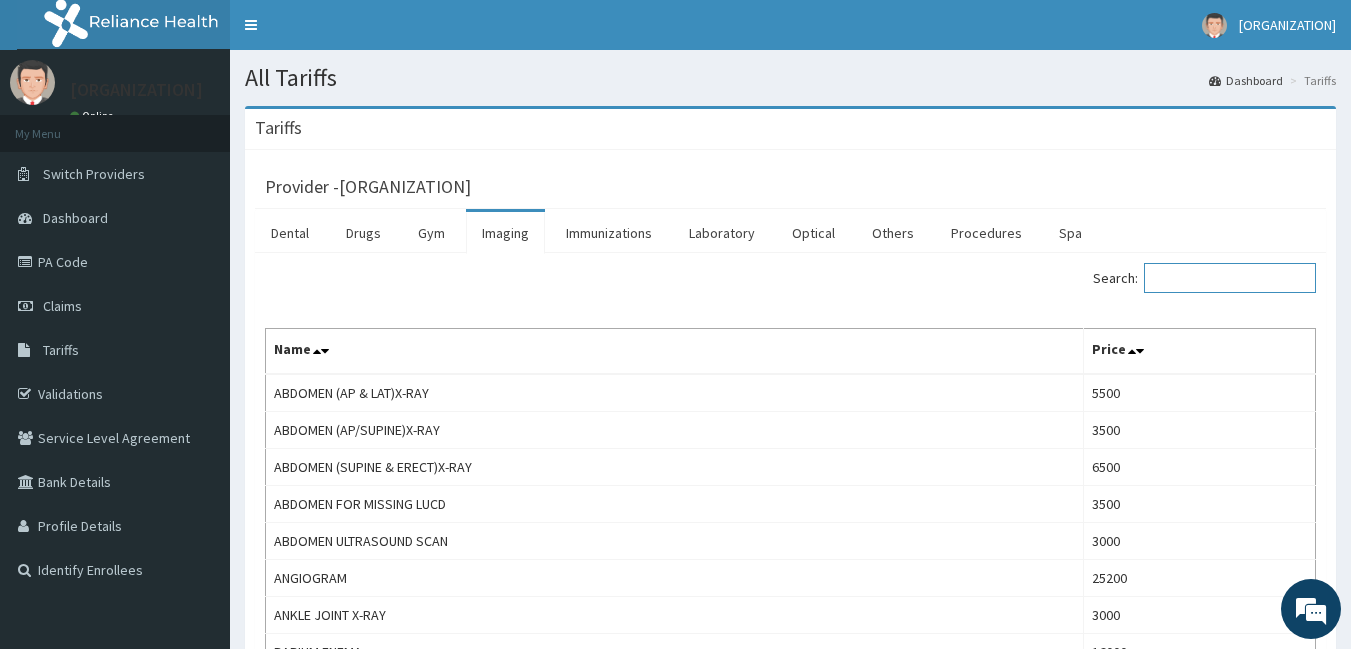 click on "Search:" at bounding box center [1230, 278] 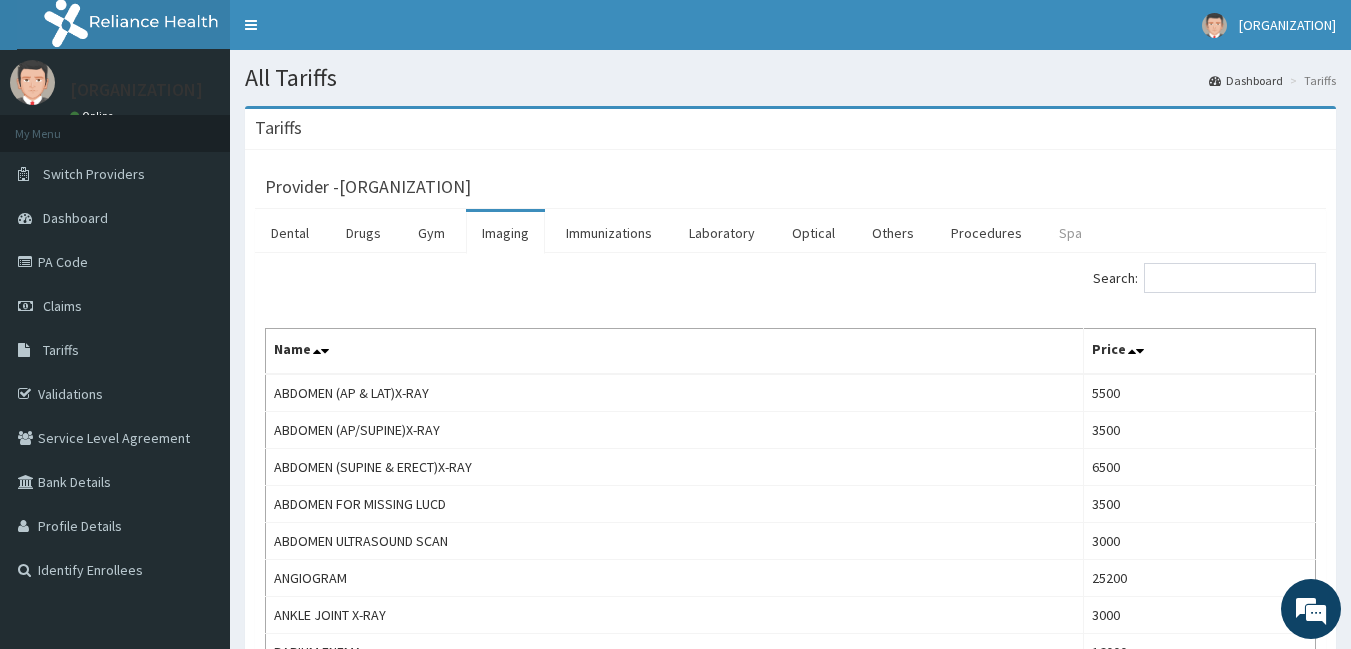 click on "Spa" at bounding box center (1070, 233) 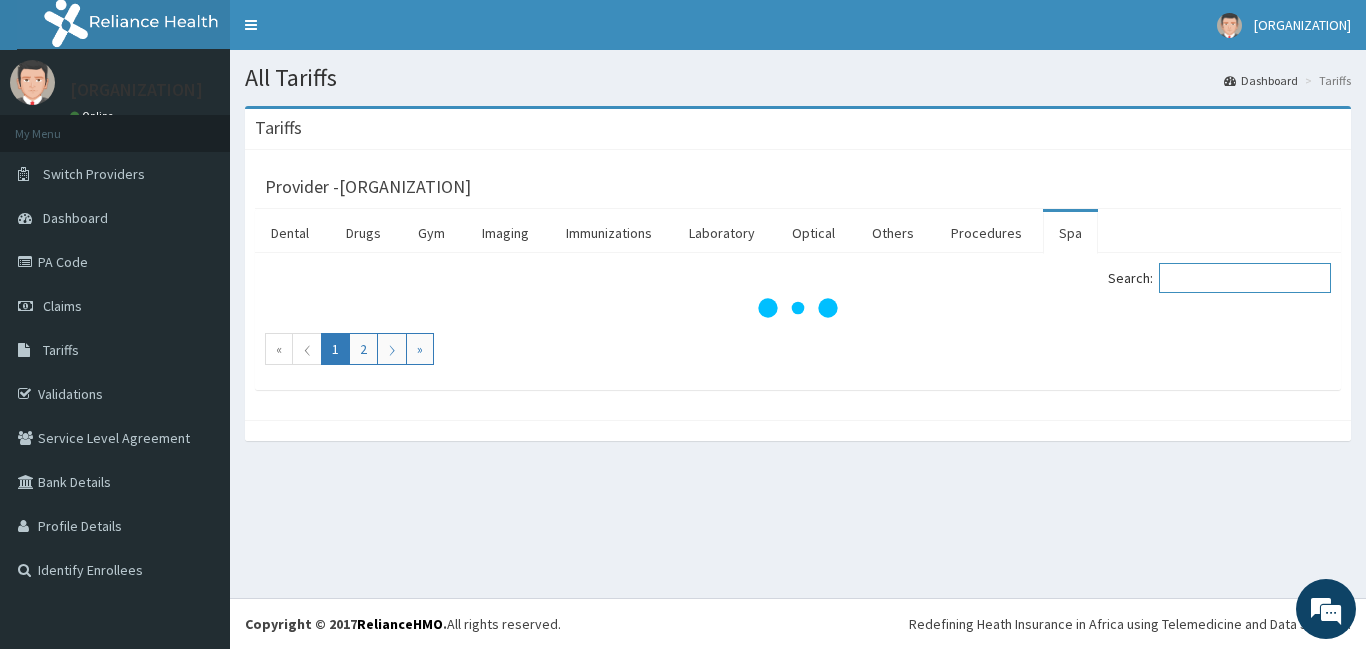 click on "Search:" at bounding box center (1245, 278) 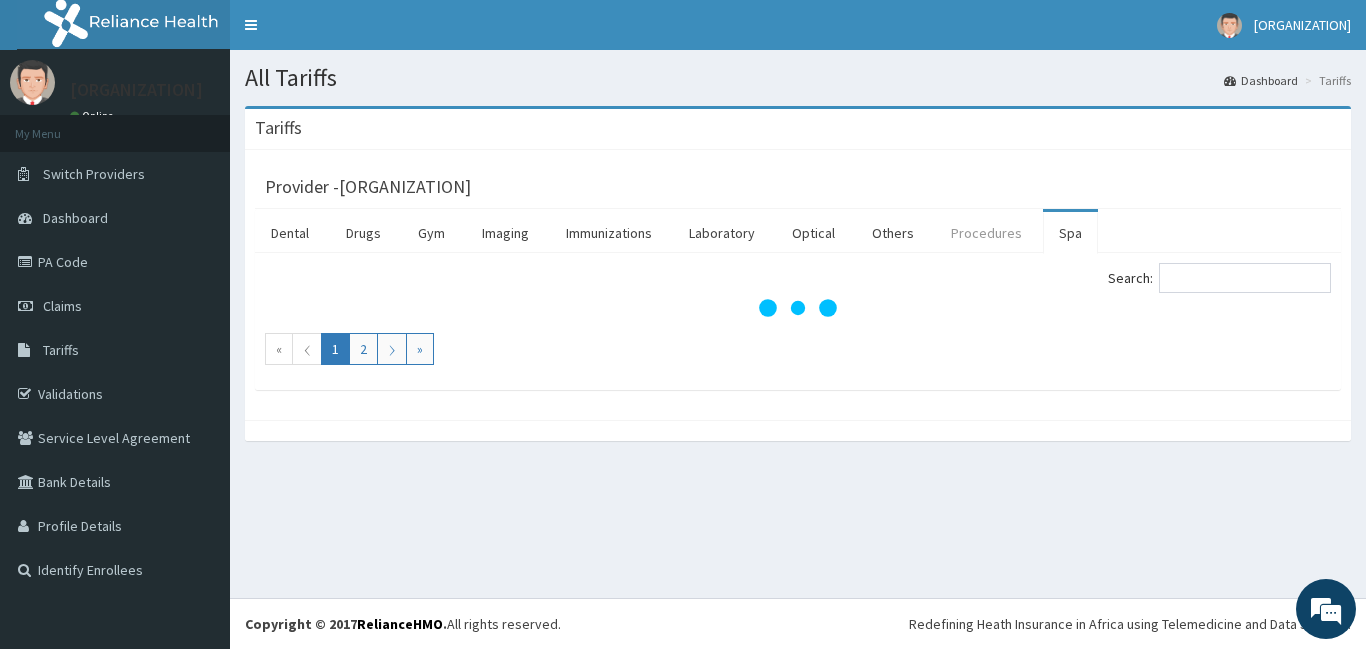 click on "Procedures" at bounding box center [986, 233] 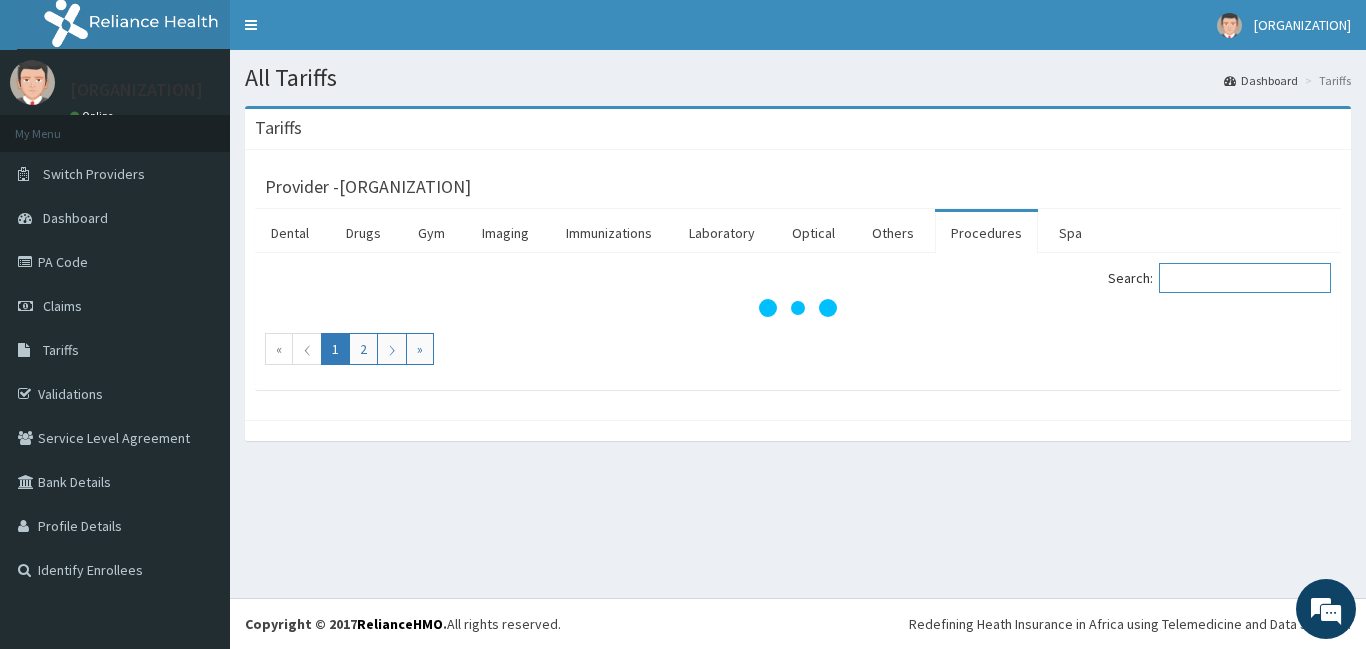 click on "Search:" at bounding box center (1245, 278) 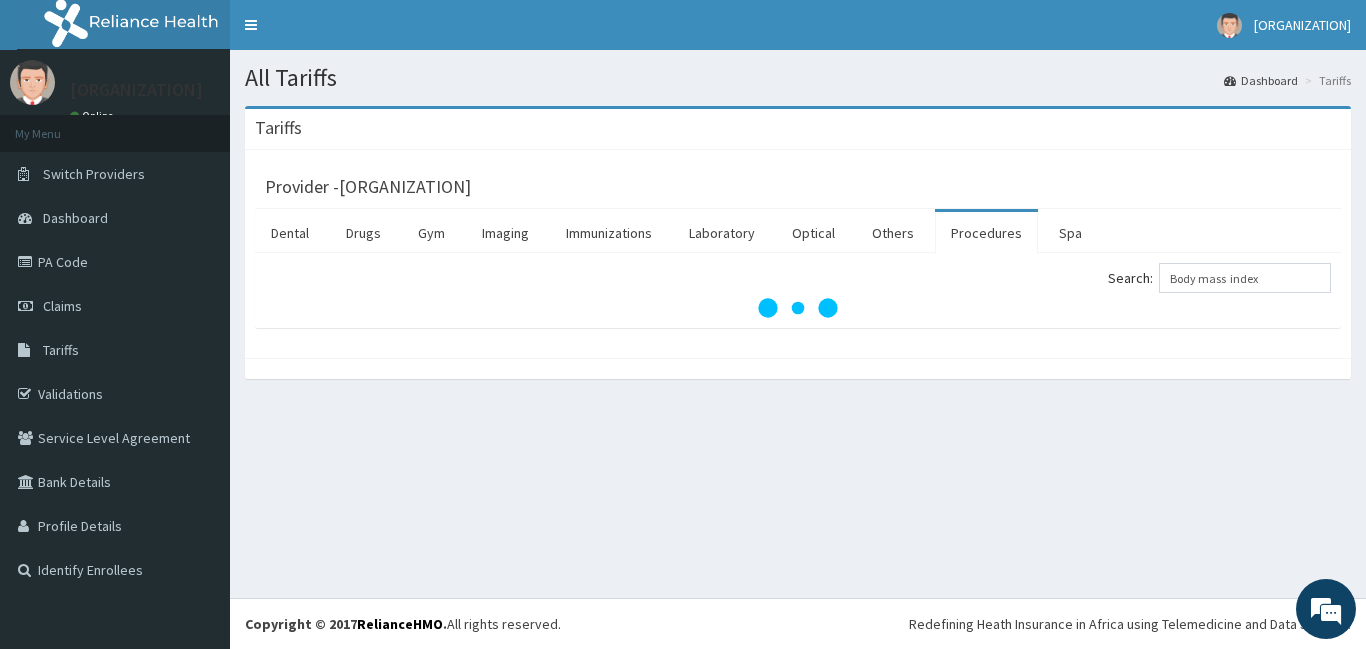 click at bounding box center [798, 308] 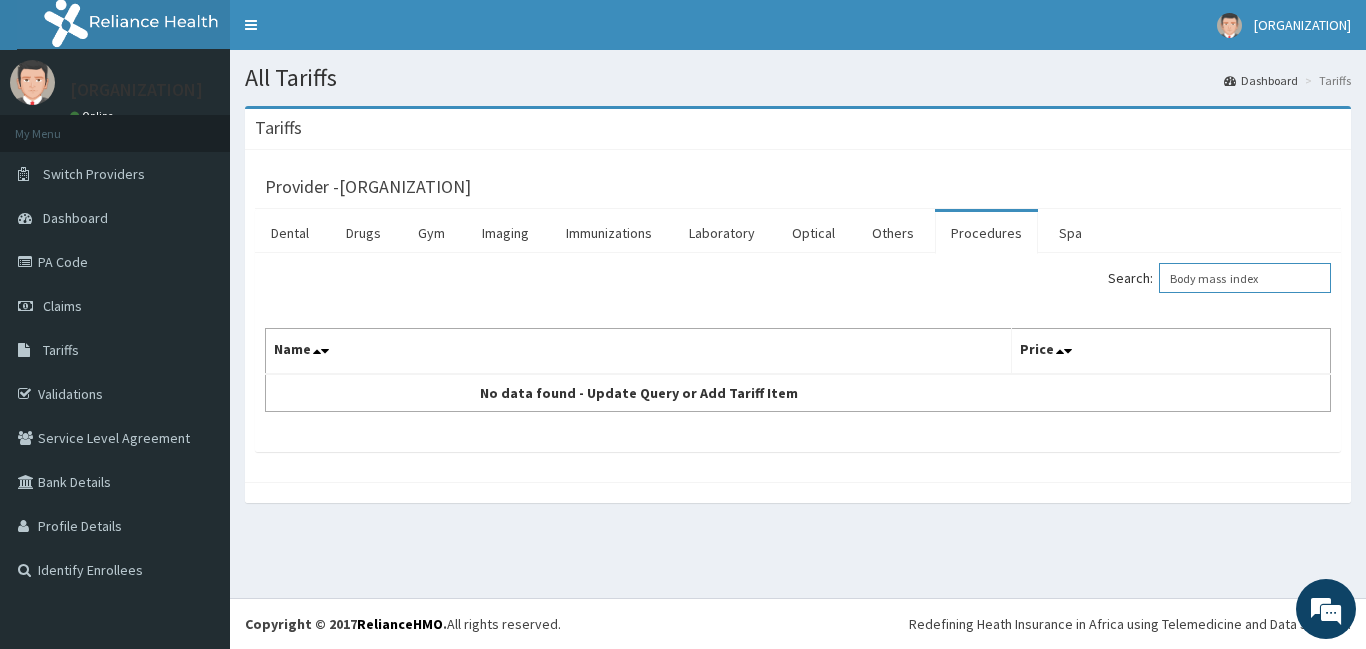 click on "Body mass  index" at bounding box center (1245, 278) 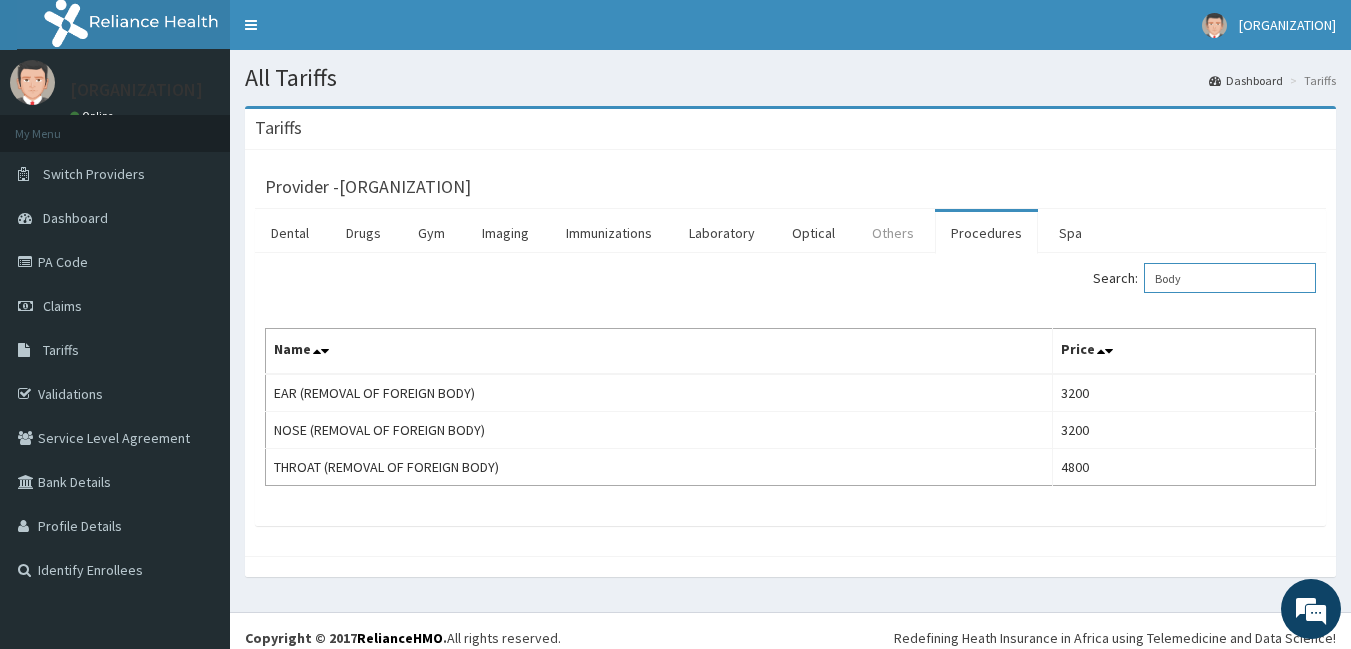 type on "Body" 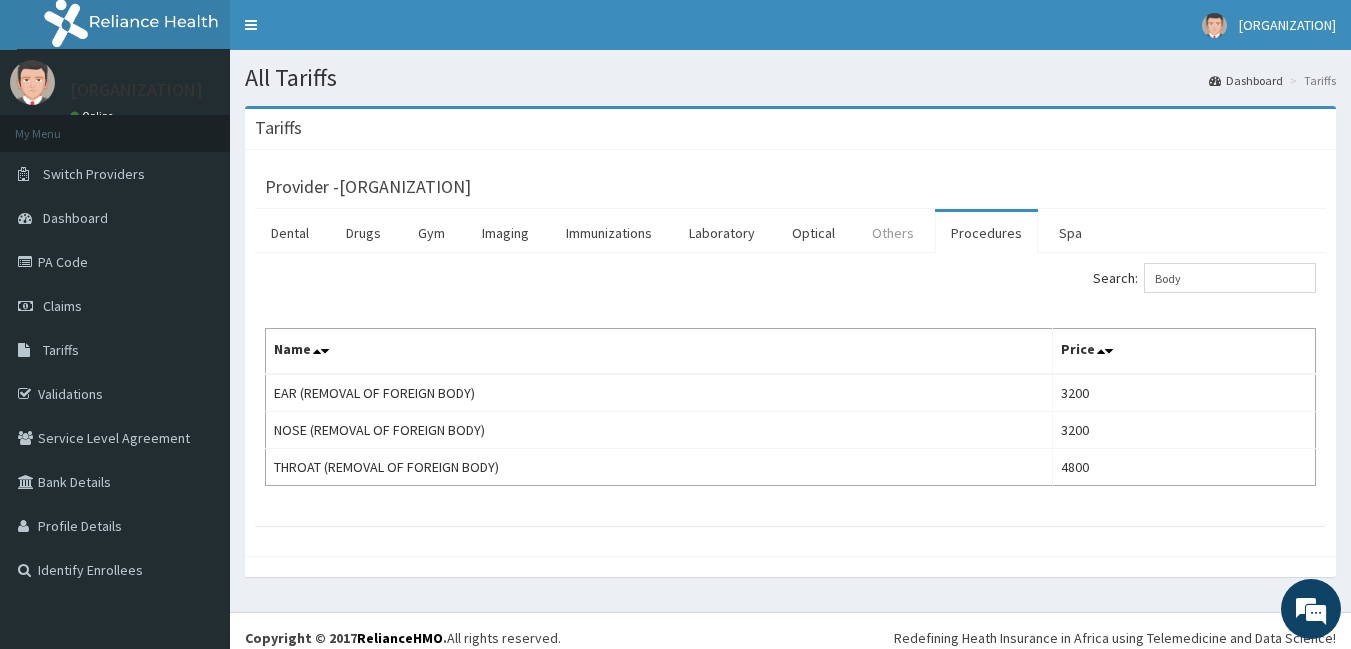 click on "Others" at bounding box center [893, 233] 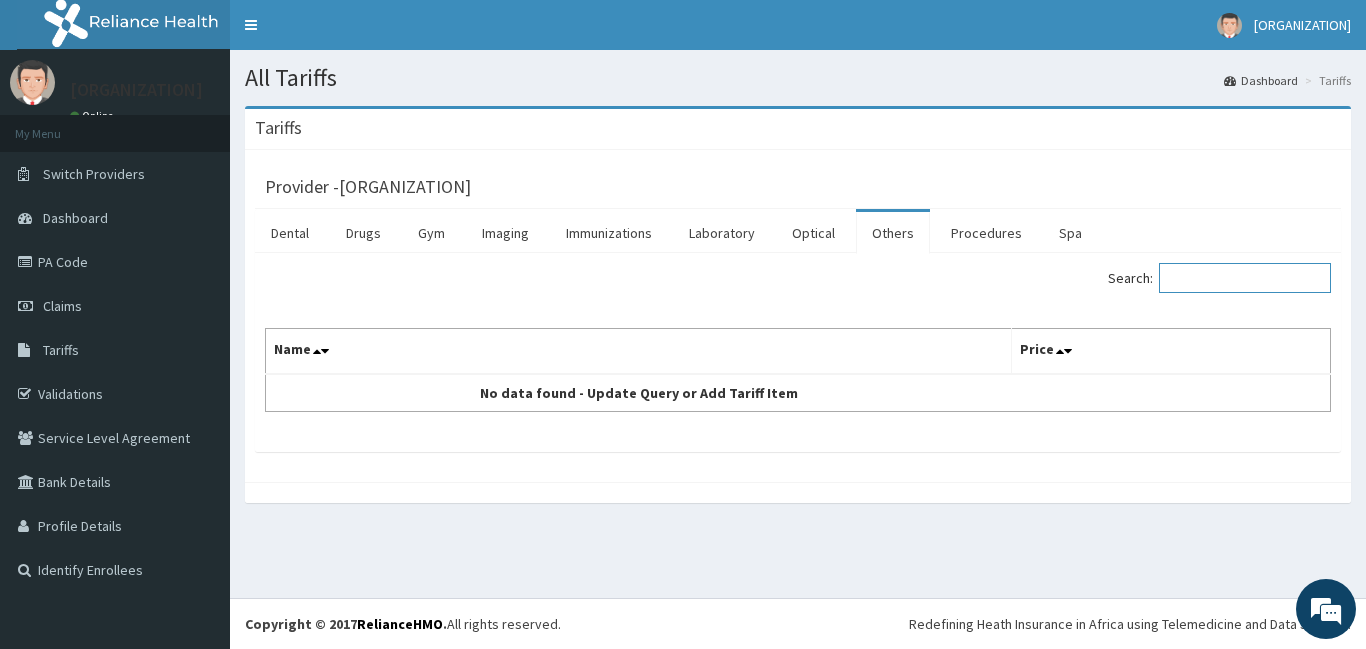 click on "Search:" at bounding box center (1245, 278) 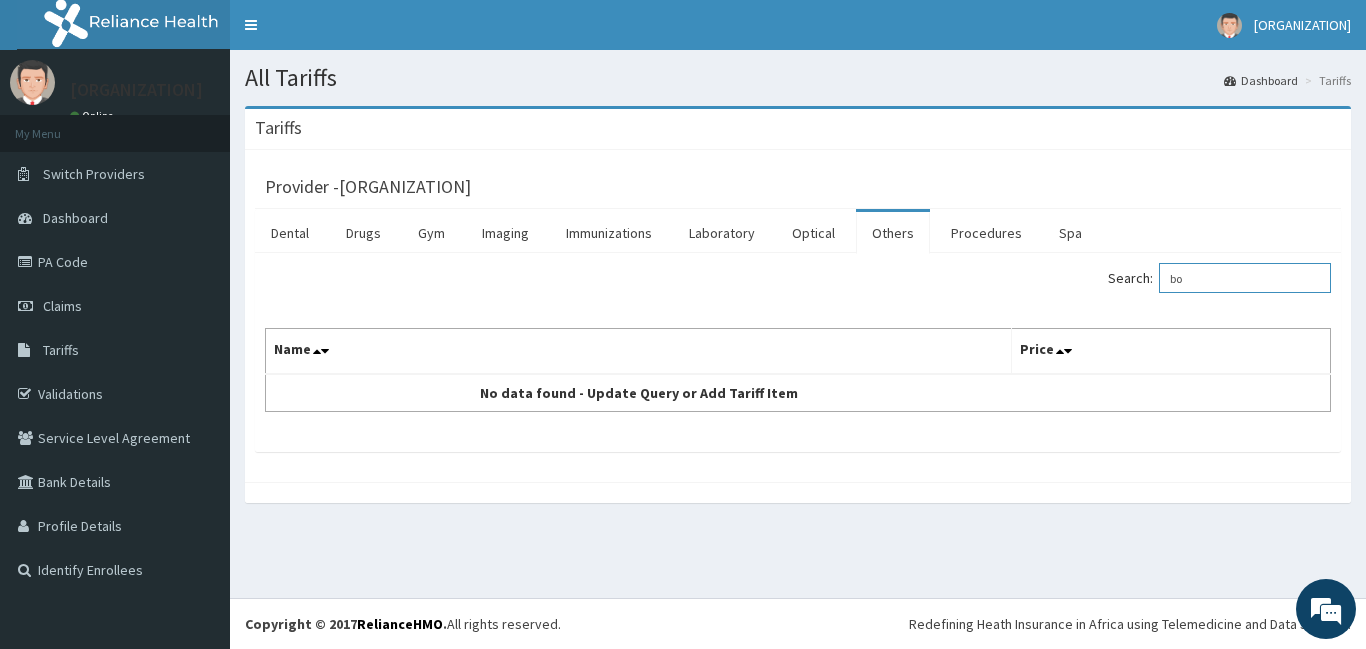type on "b" 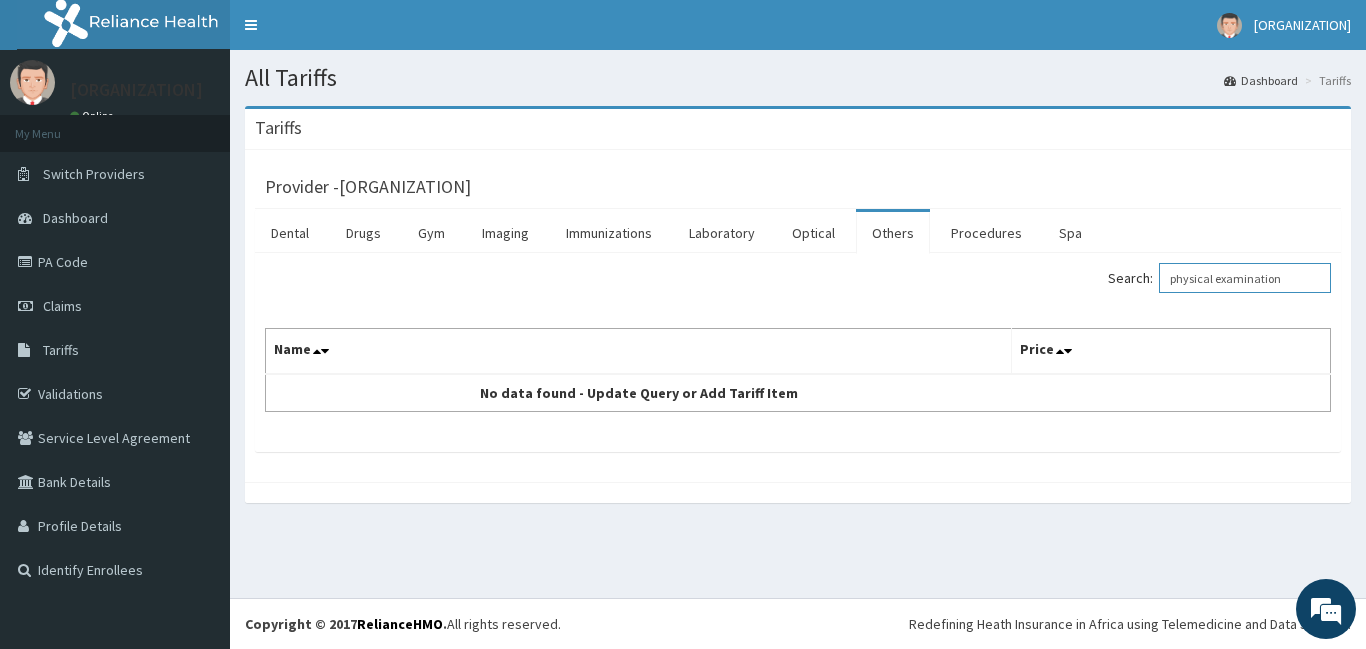 click on "physical examination" at bounding box center (1245, 278) 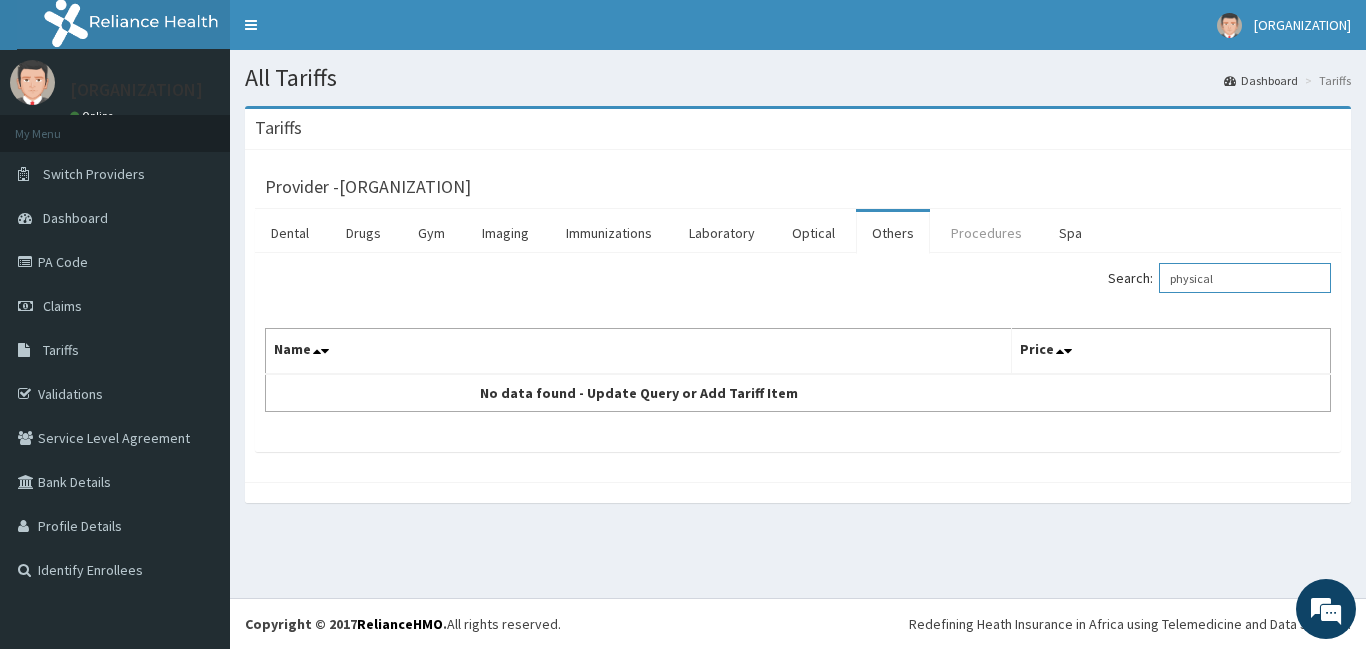 type on "physical" 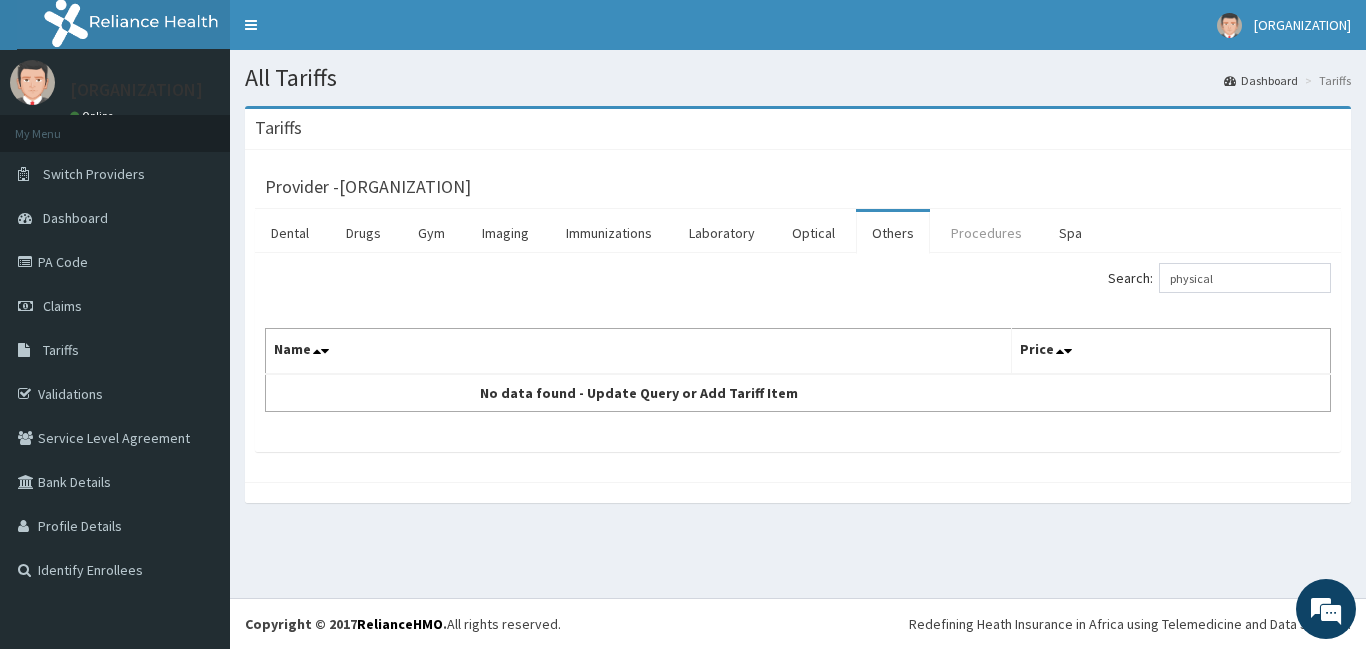 click on "Procedures" at bounding box center (986, 233) 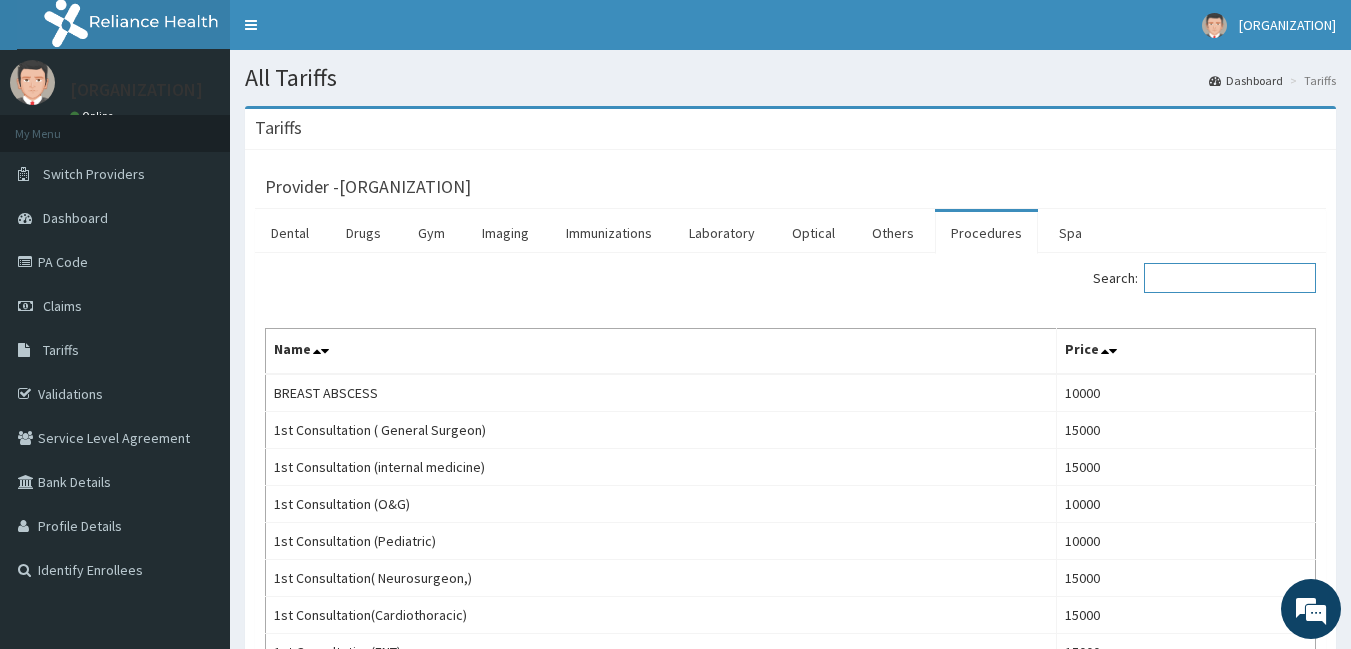 click on "Search:" at bounding box center (1230, 278) 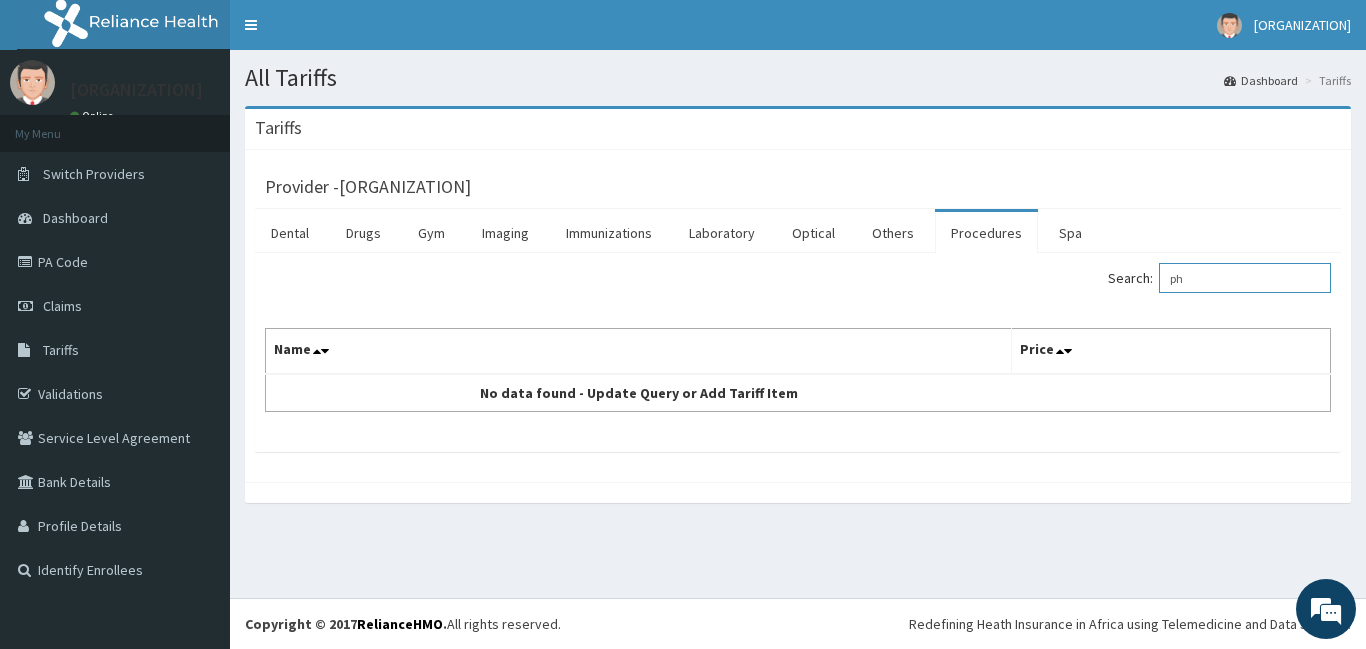 type on "p" 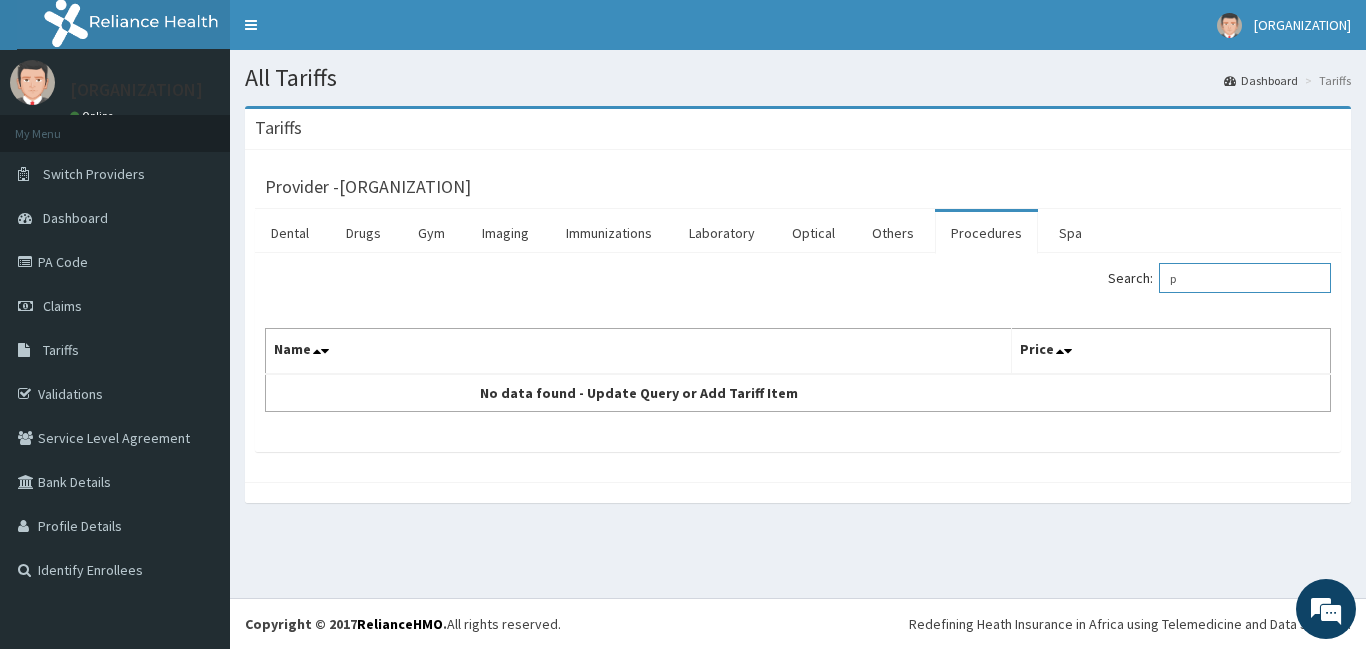 type 